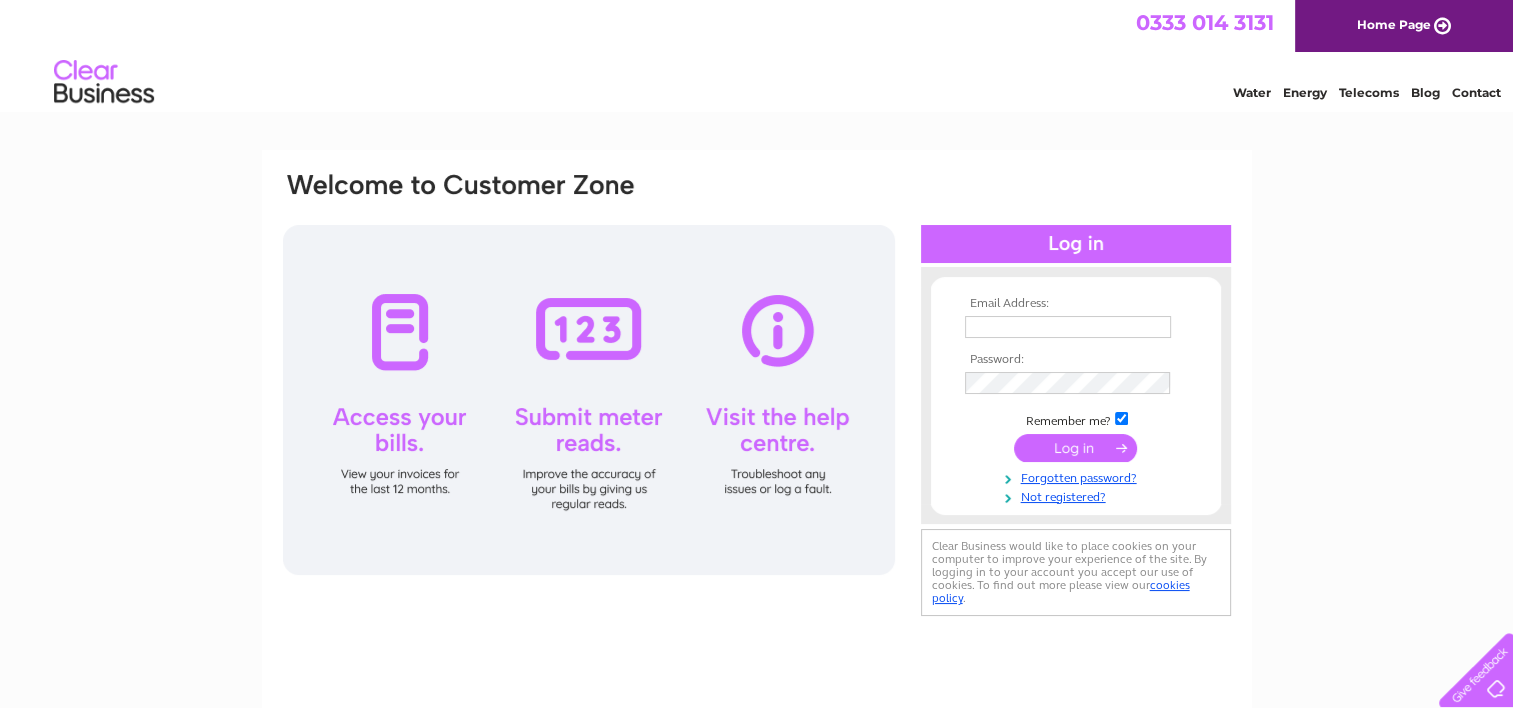 scroll, scrollTop: 0, scrollLeft: 0, axis: both 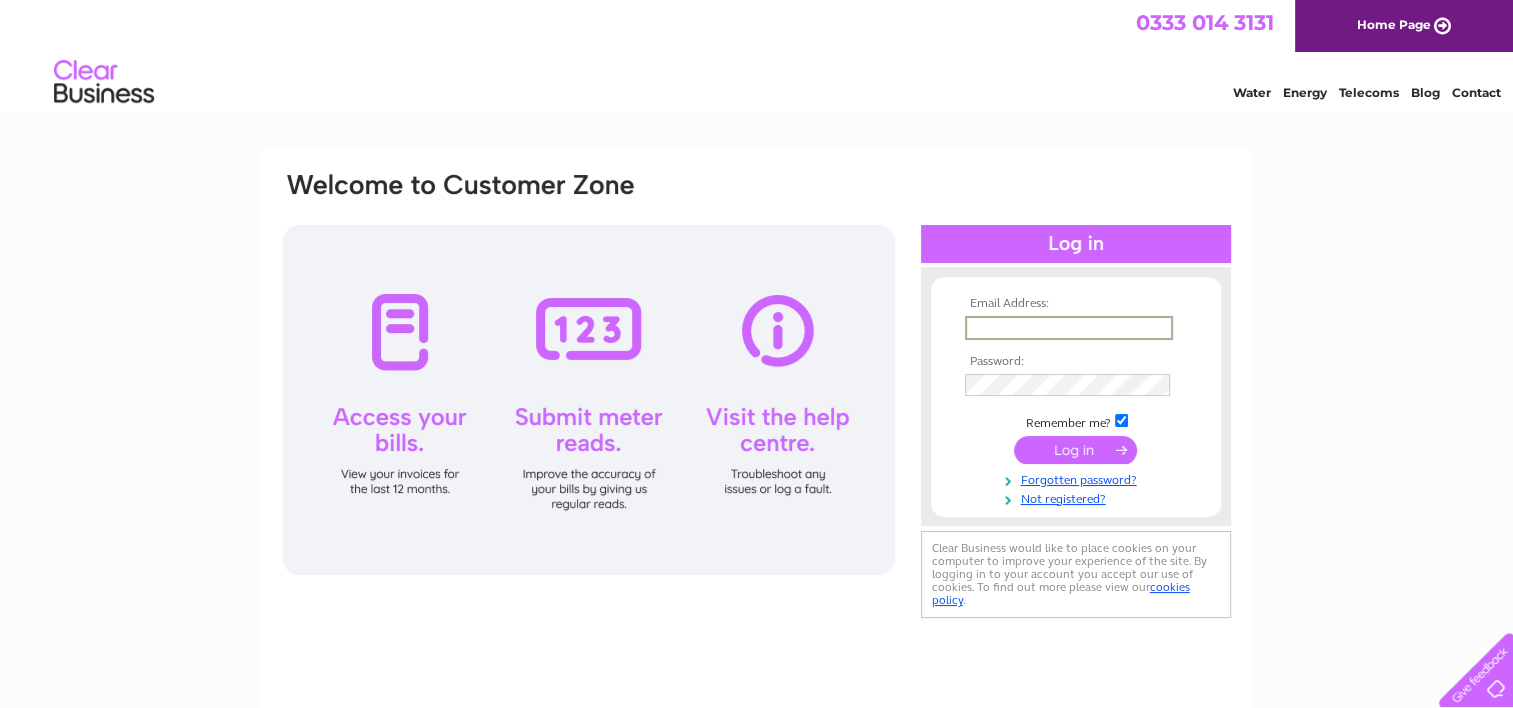 type on "louise.medley@completechildcare.co.uk" 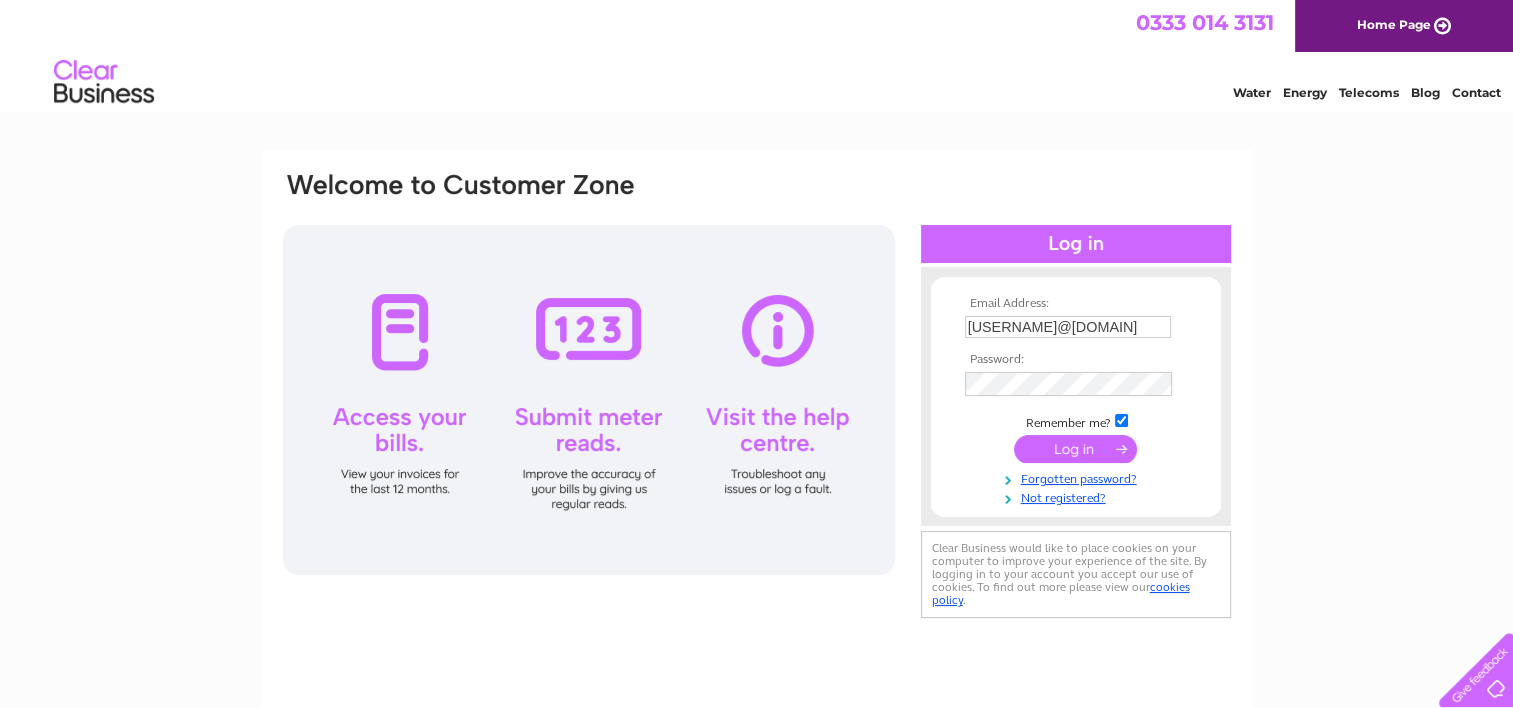 click at bounding box center (1075, 449) 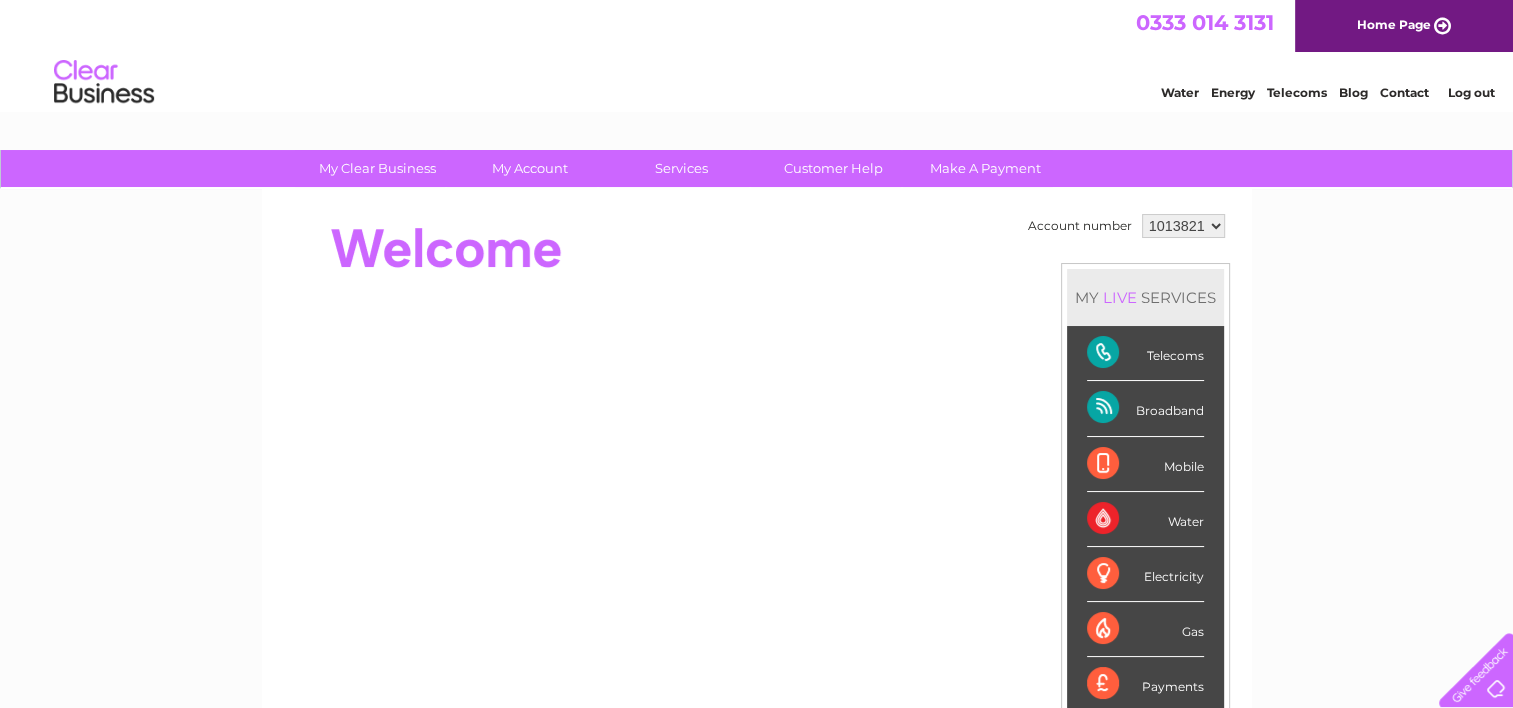 scroll, scrollTop: 0, scrollLeft: 0, axis: both 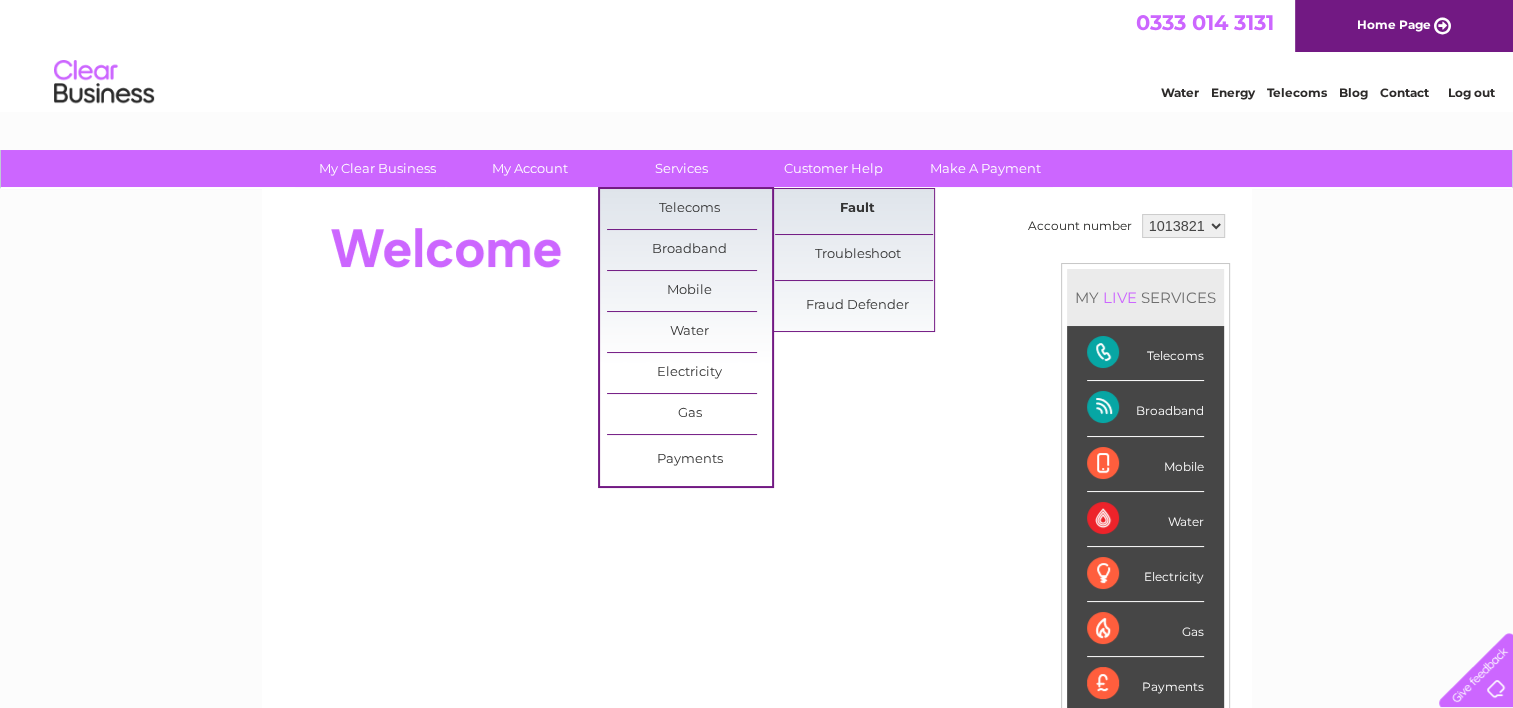 click on "Fault" at bounding box center [857, 209] 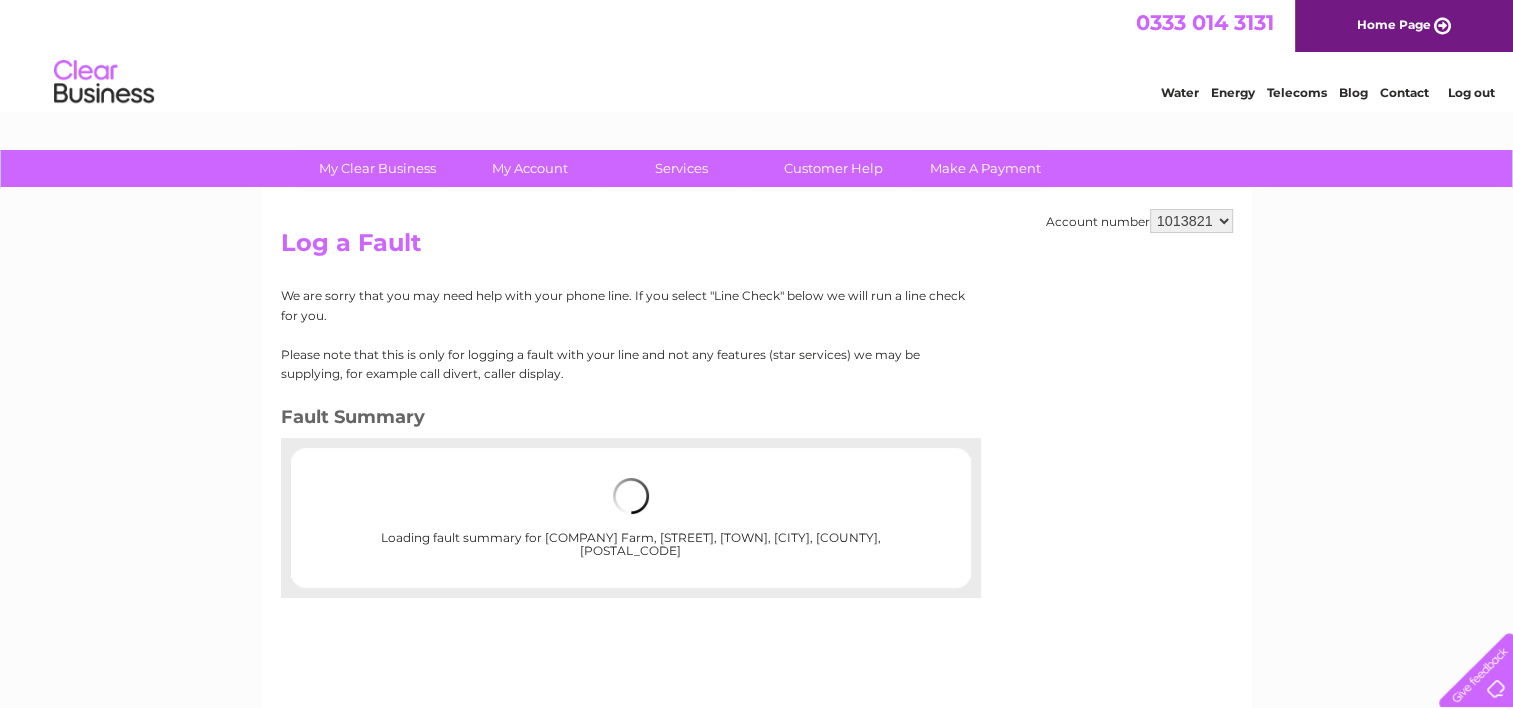 scroll, scrollTop: 0, scrollLeft: 0, axis: both 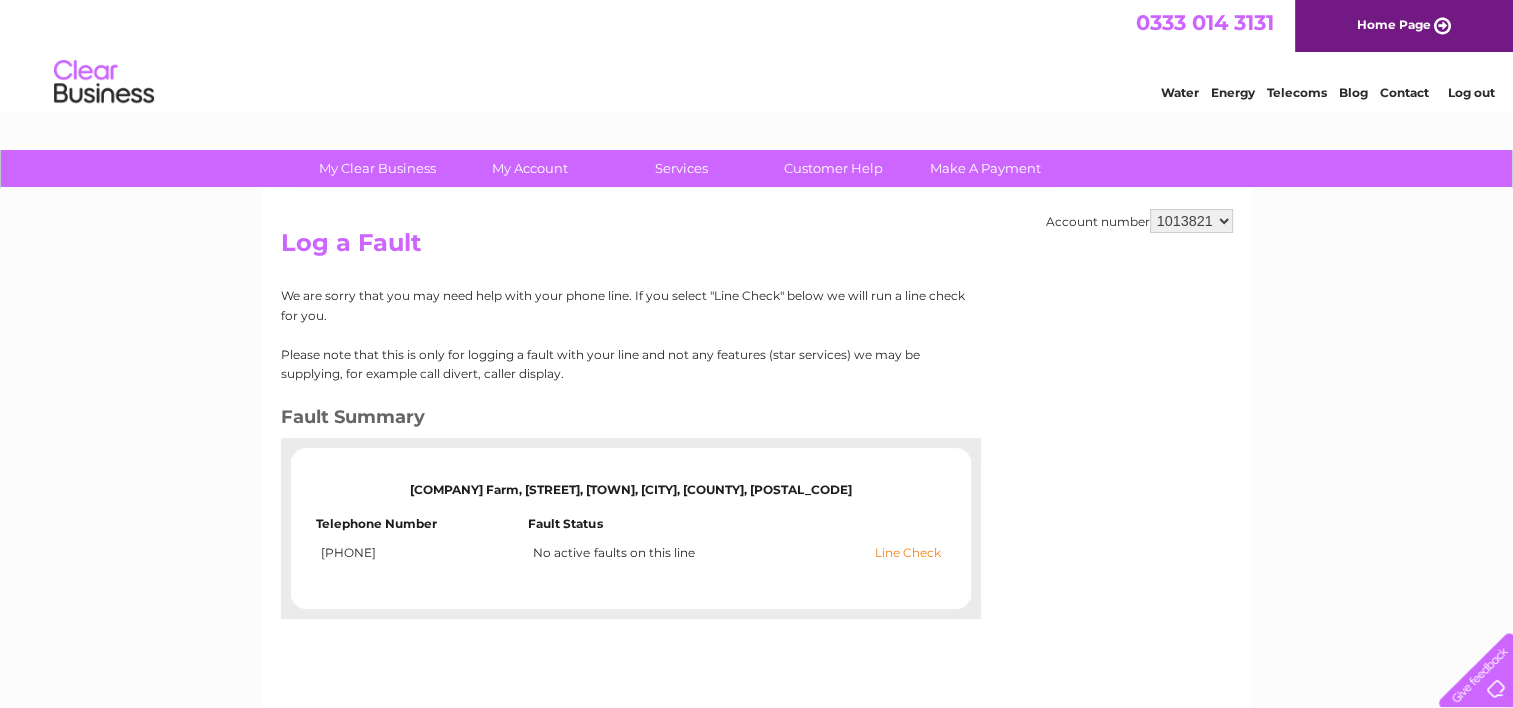 click on "Line Check" at bounding box center [908, 553] 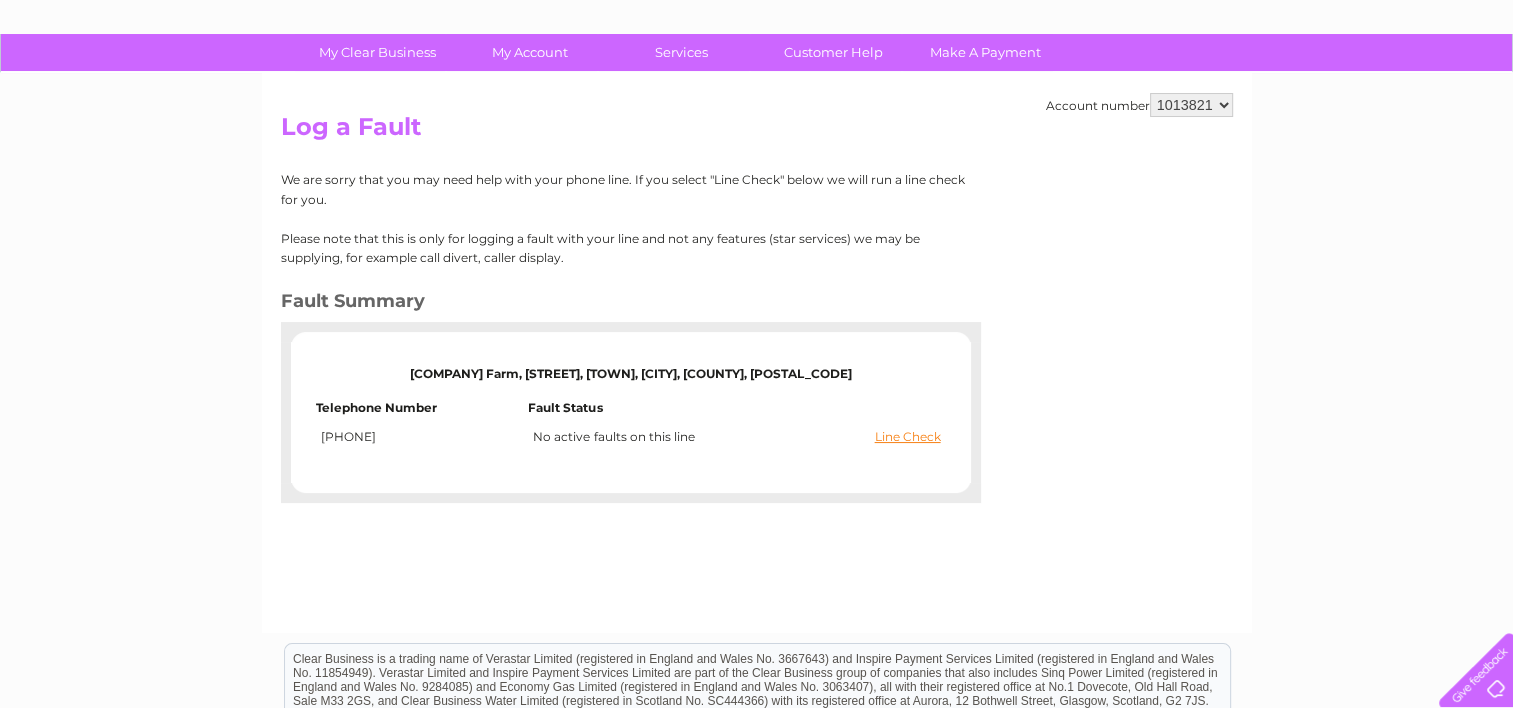 scroll, scrollTop: 0, scrollLeft: 0, axis: both 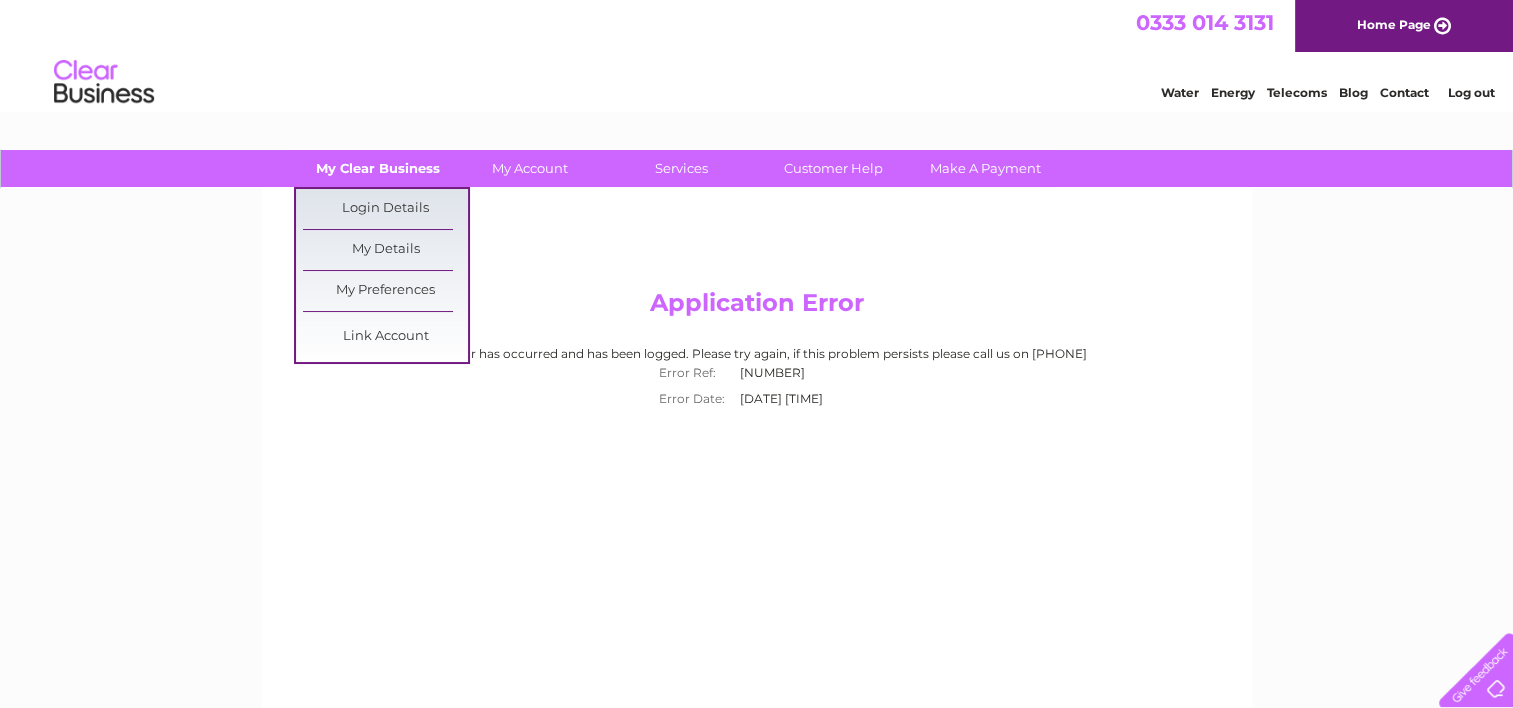 click on "My Clear Business" at bounding box center [377, 168] 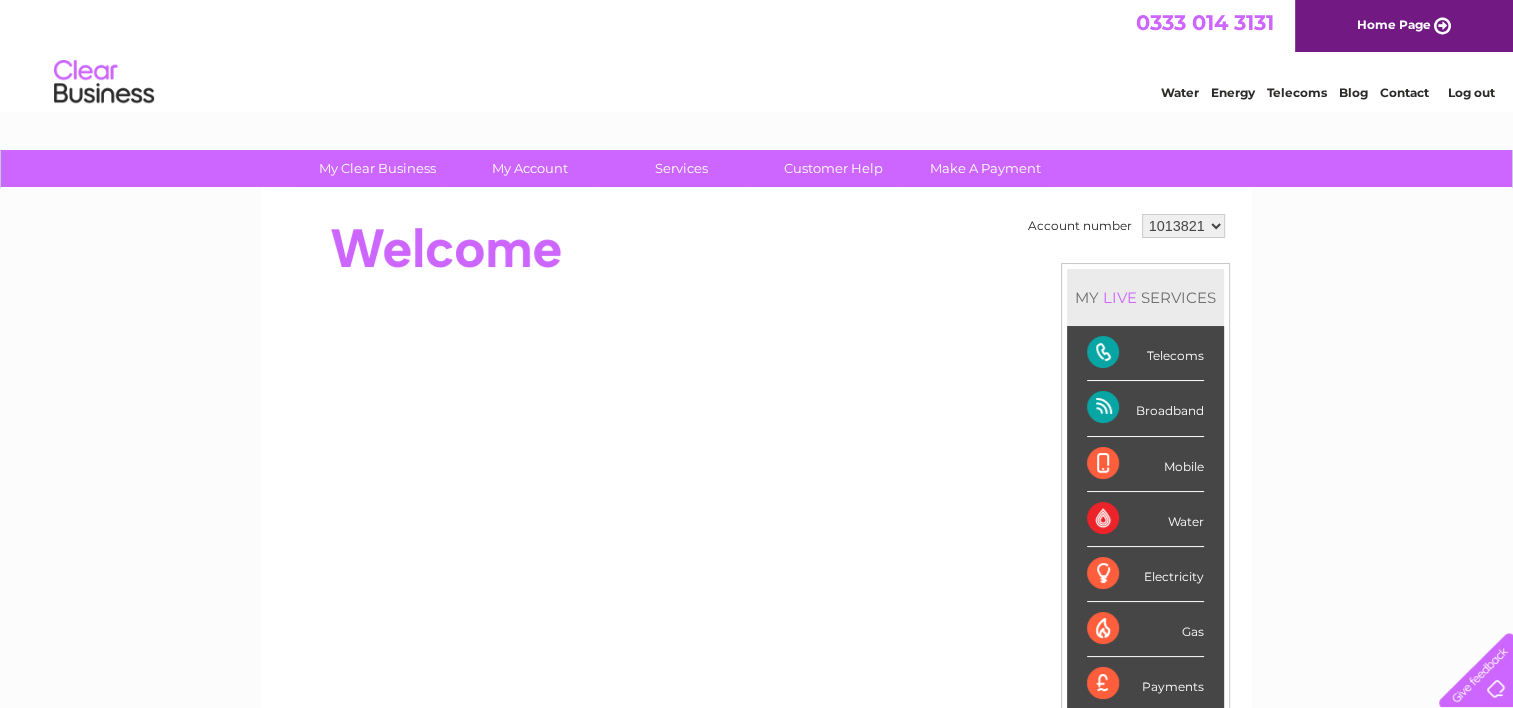 scroll, scrollTop: 0, scrollLeft: 0, axis: both 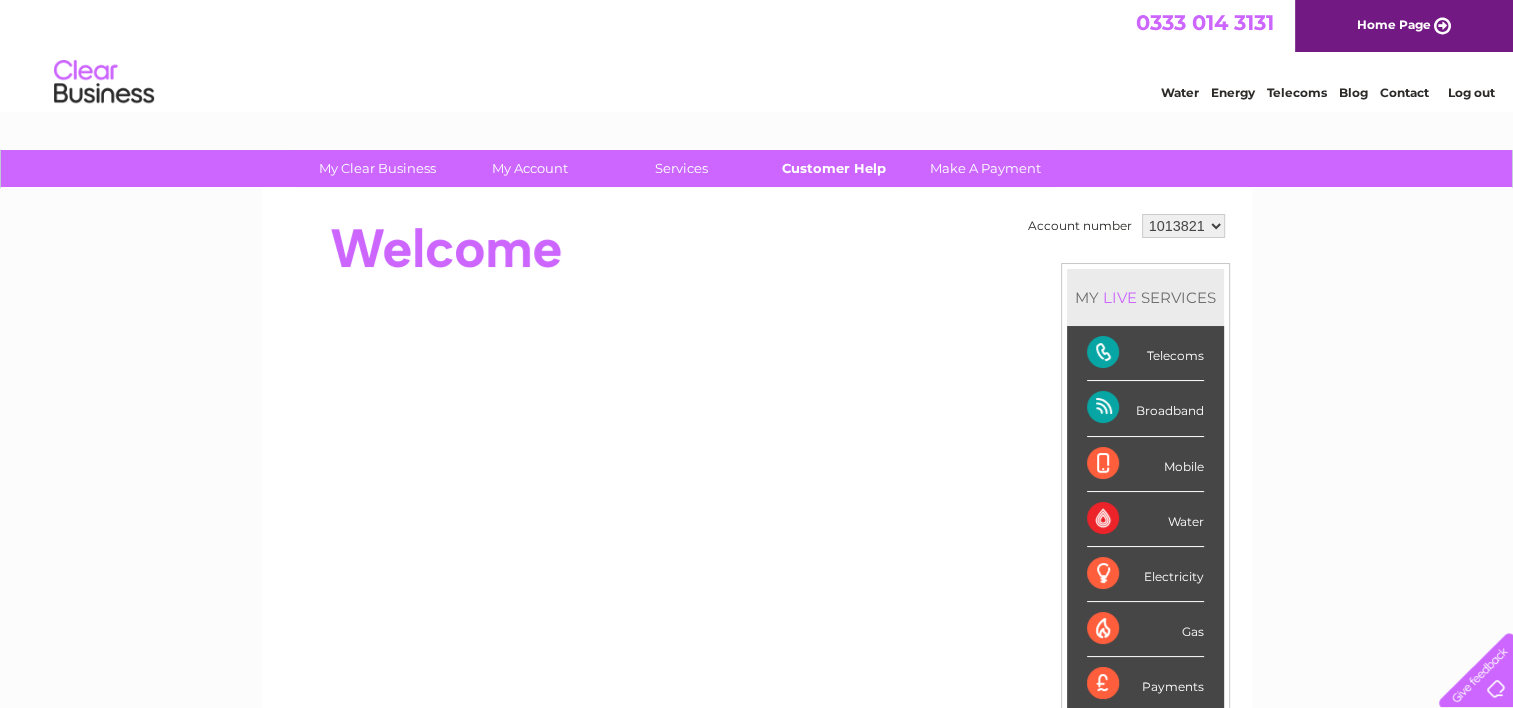 click on "Customer Help" at bounding box center [833, 168] 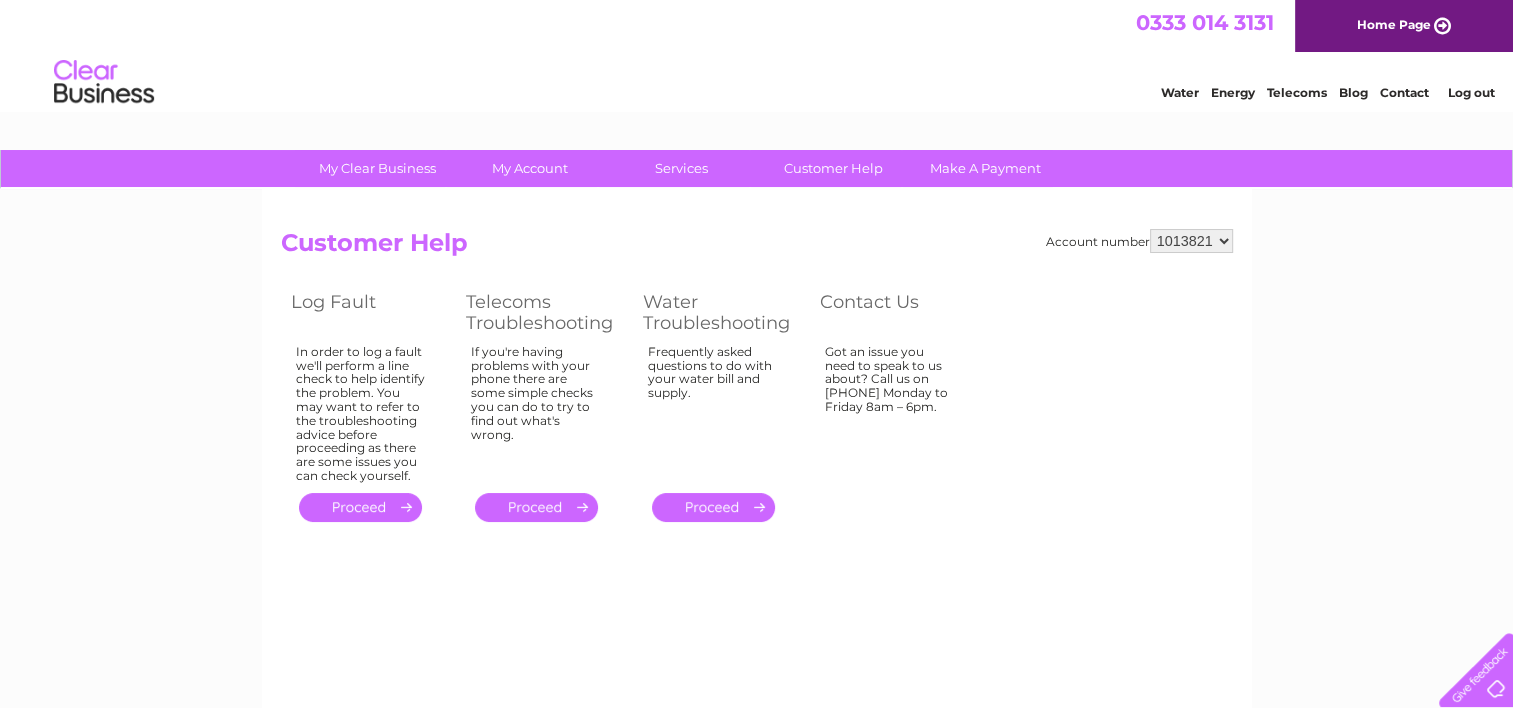 scroll, scrollTop: 0, scrollLeft: 0, axis: both 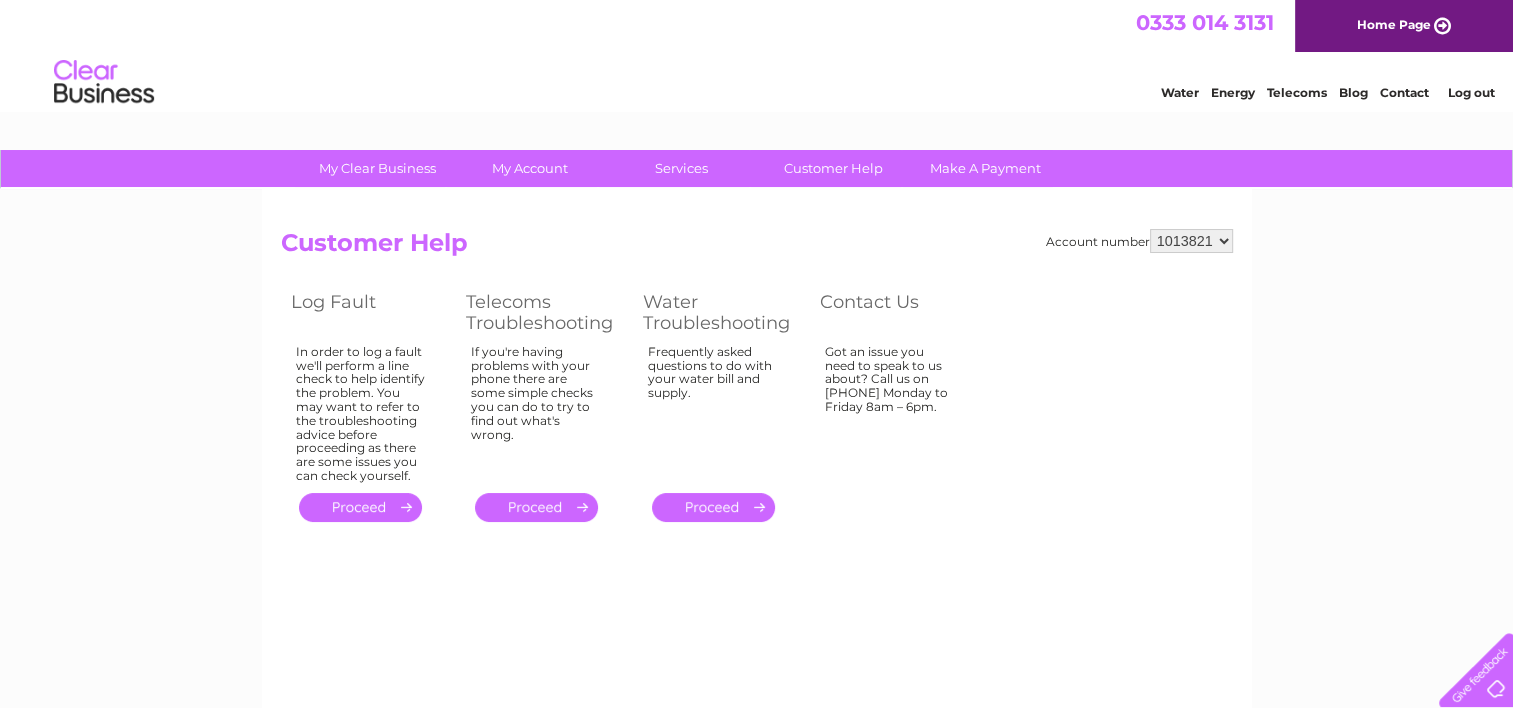 click on "." at bounding box center (360, 507) 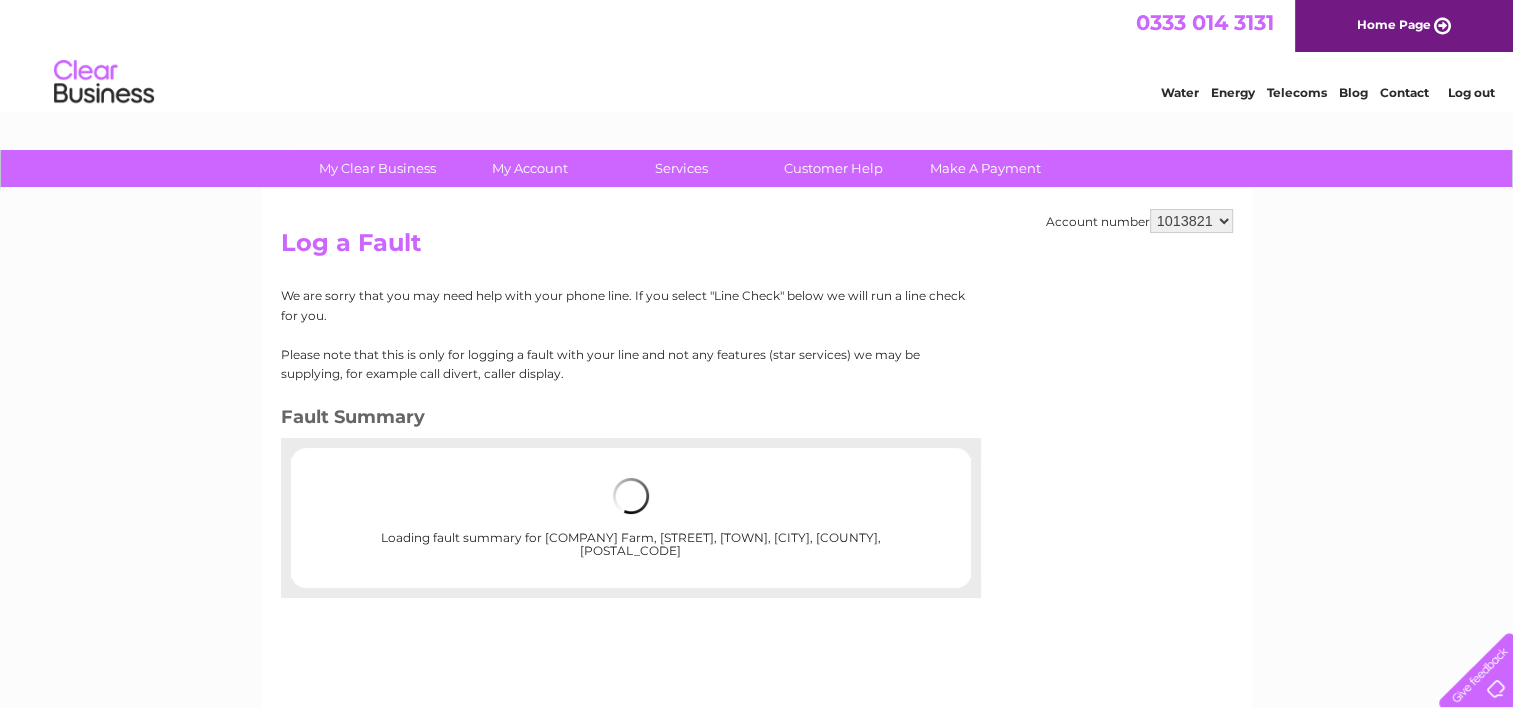 scroll, scrollTop: 0, scrollLeft: 0, axis: both 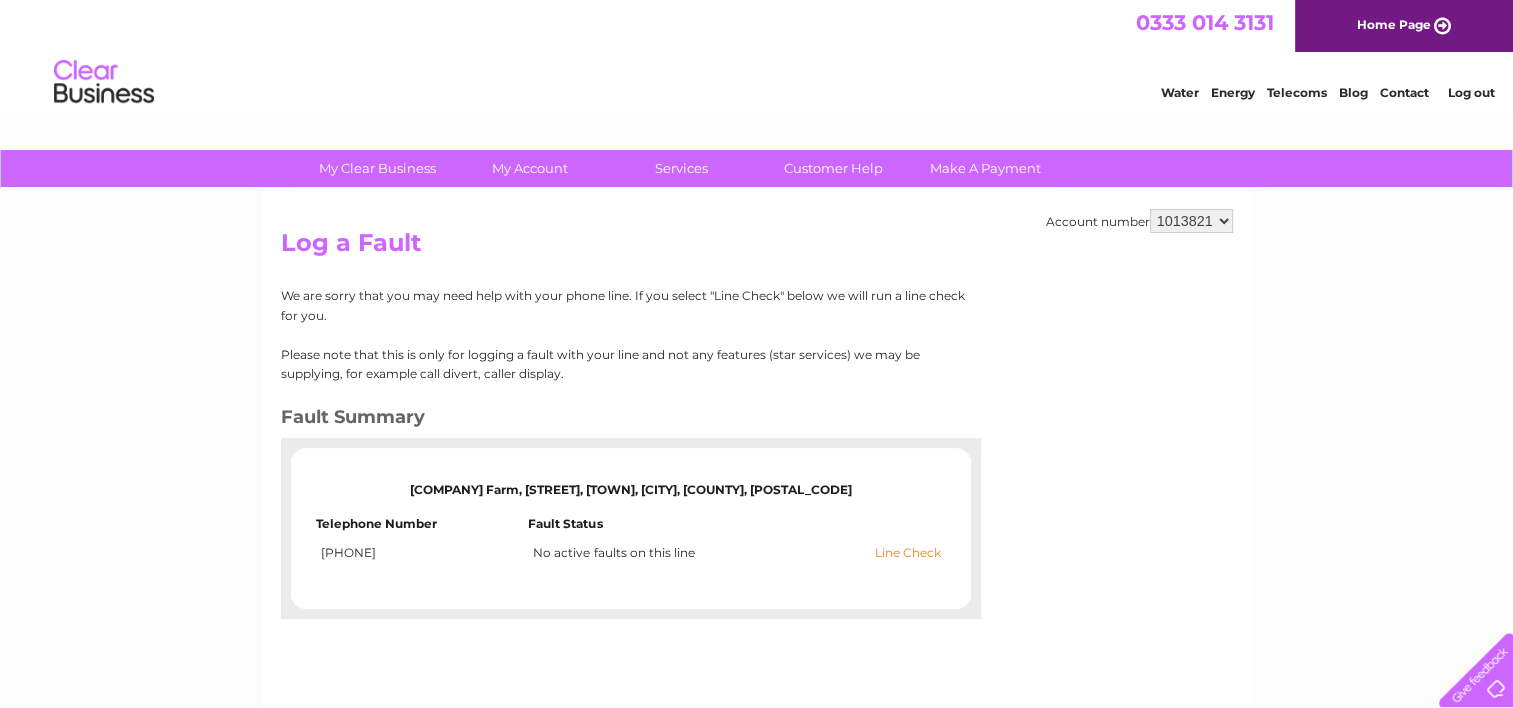 click on "Line Check" at bounding box center [908, 553] 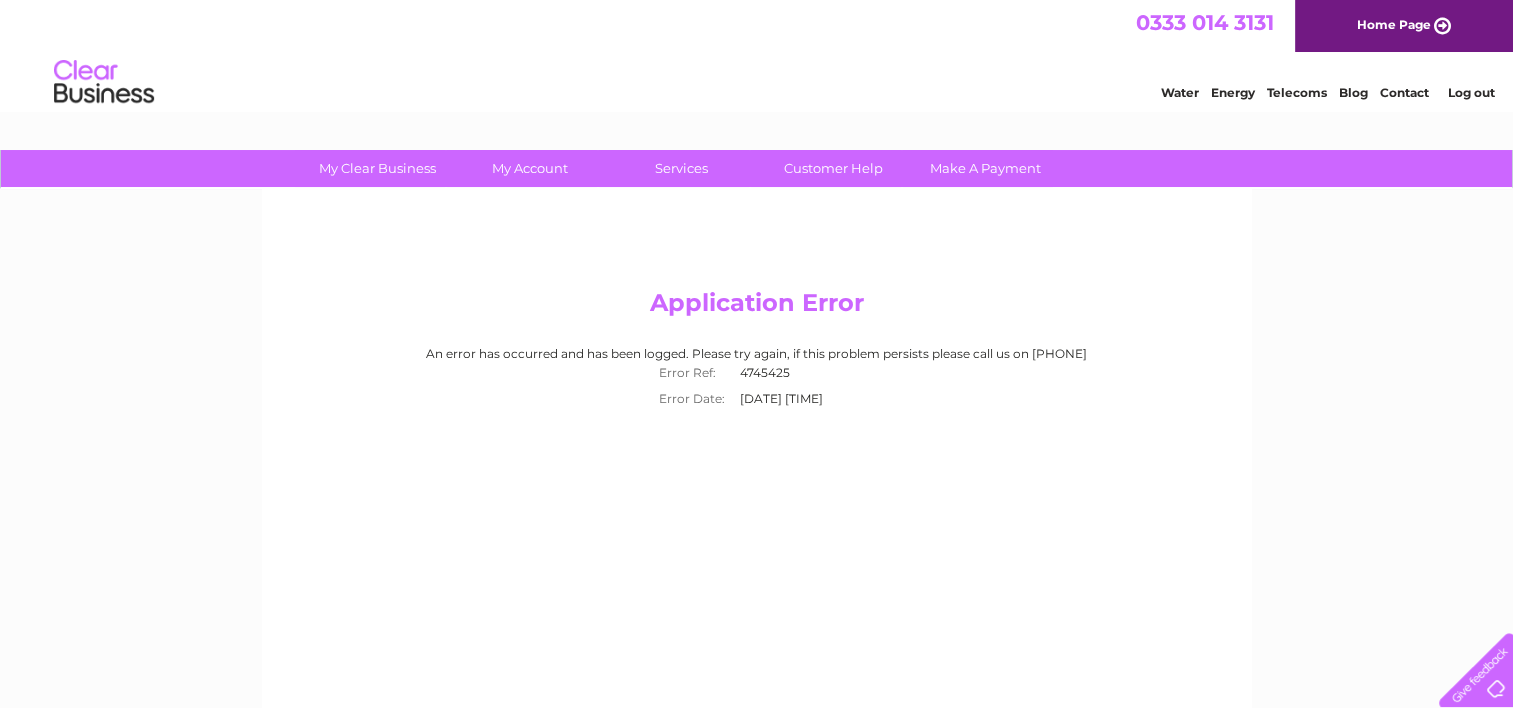scroll, scrollTop: 0, scrollLeft: 0, axis: both 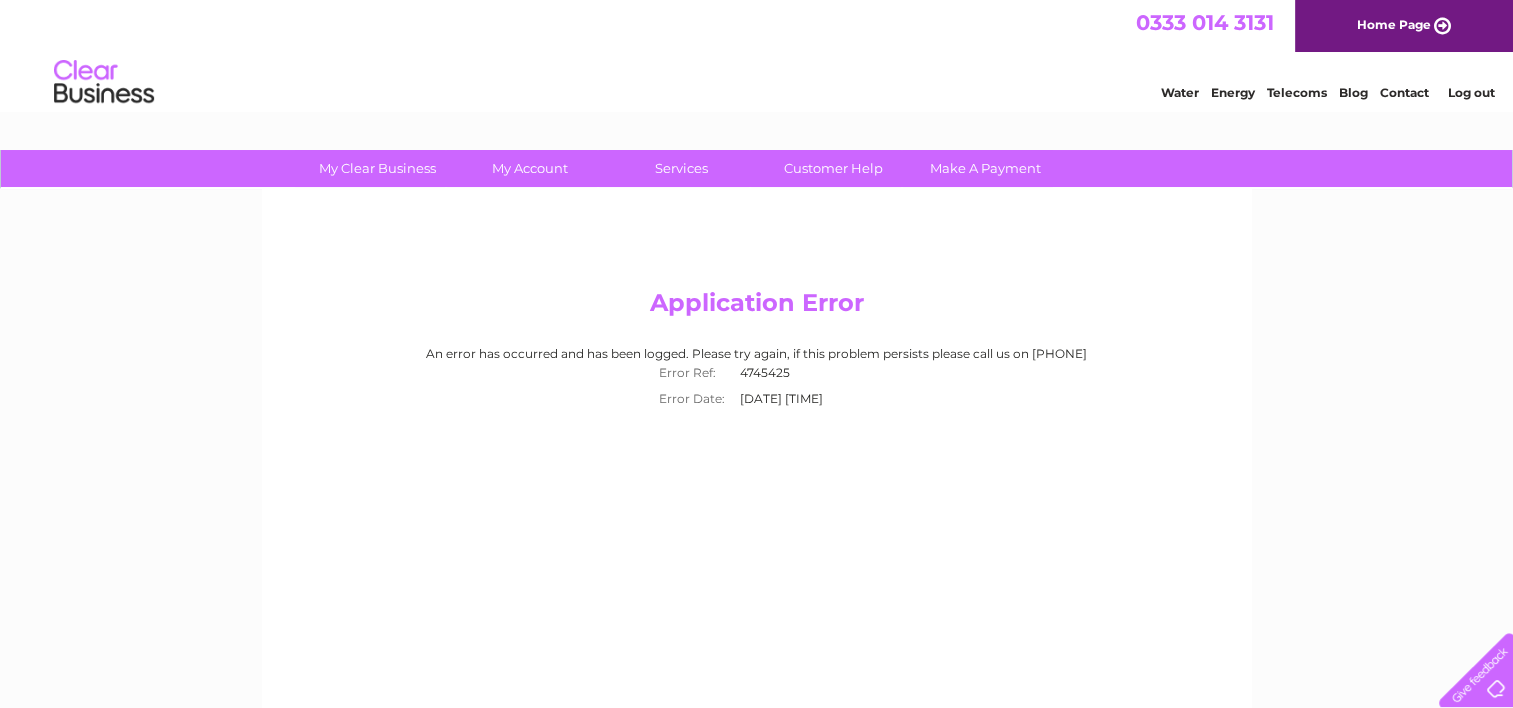 drag, startPoint x: 1458, startPoint y: 93, endPoint x: 1379, endPoint y: 195, distance: 129.0155 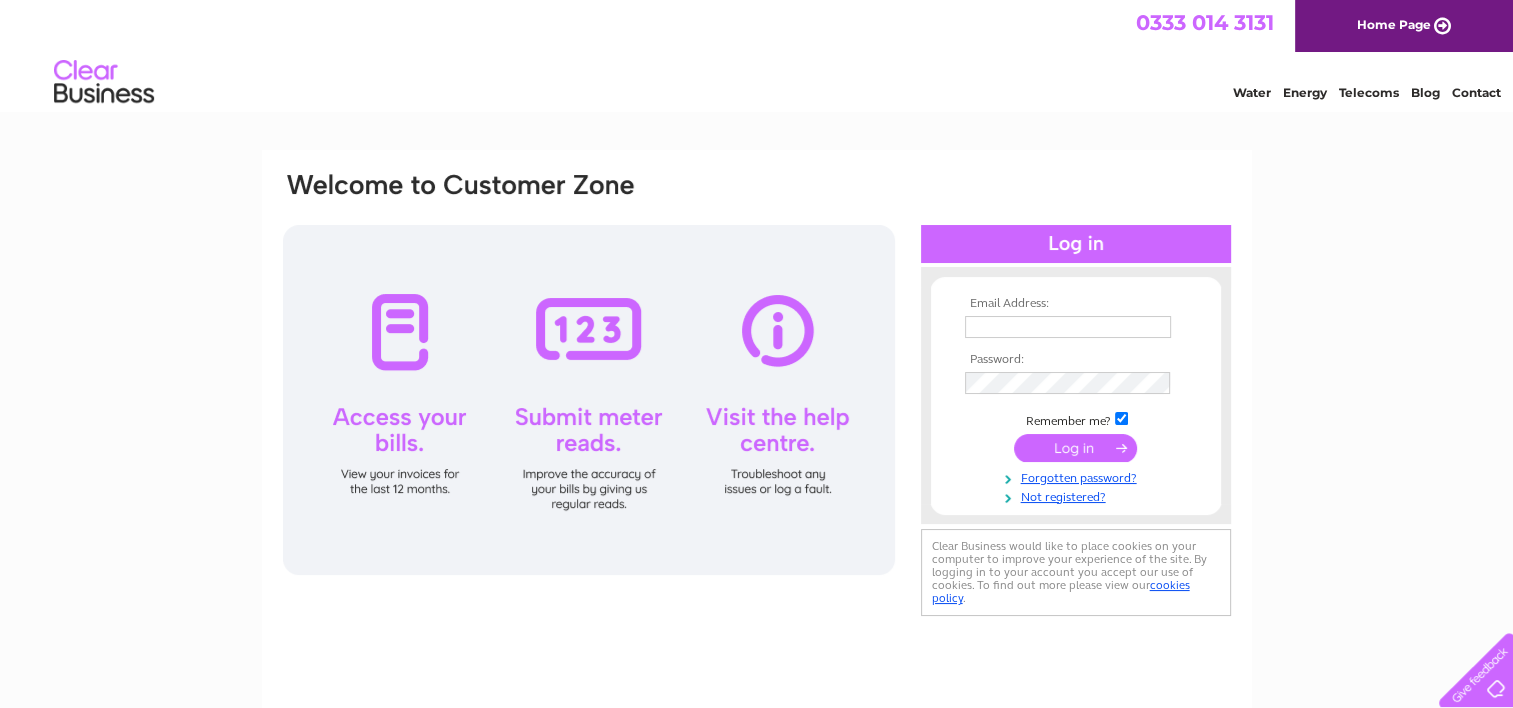 scroll, scrollTop: 0, scrollLeft: 0, axis: both 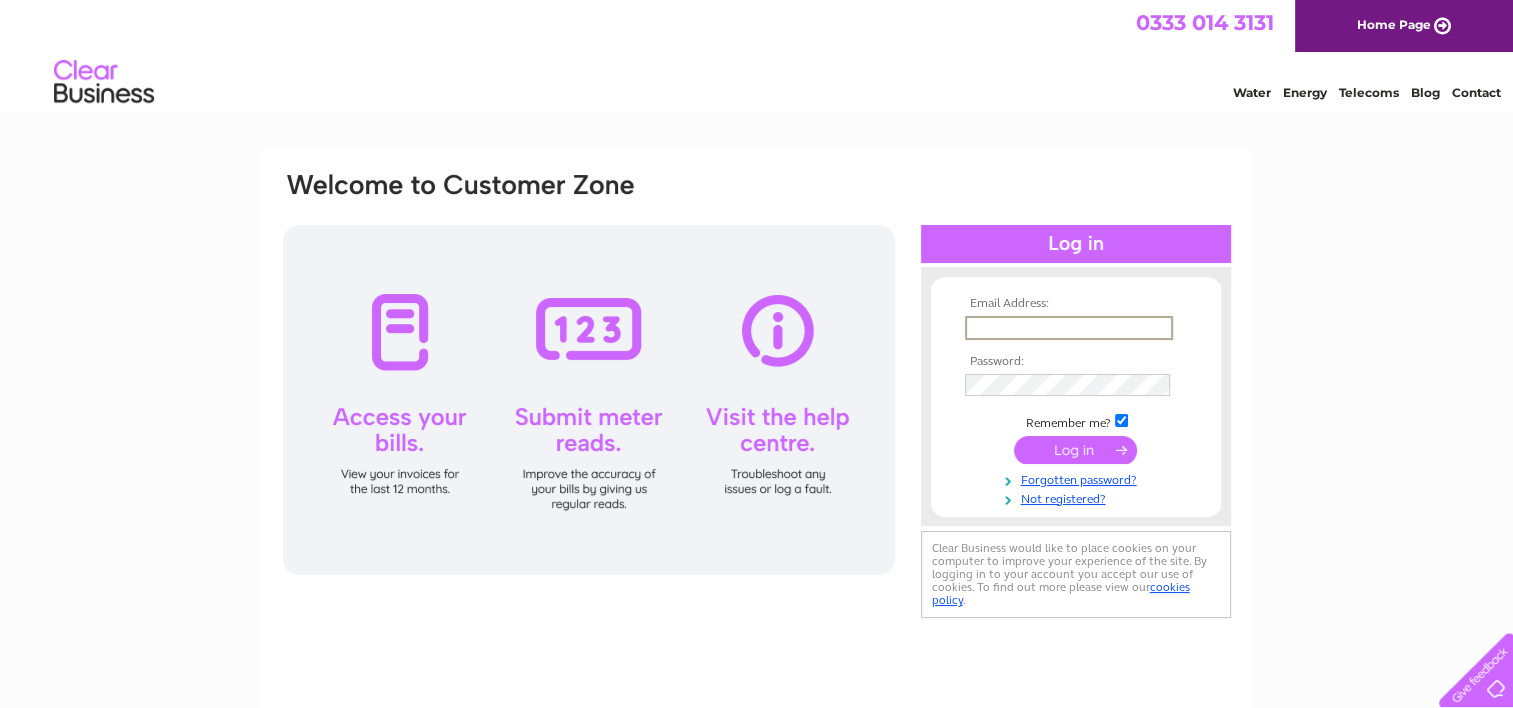 type on "[USERNAME]@[DOMAIN]" 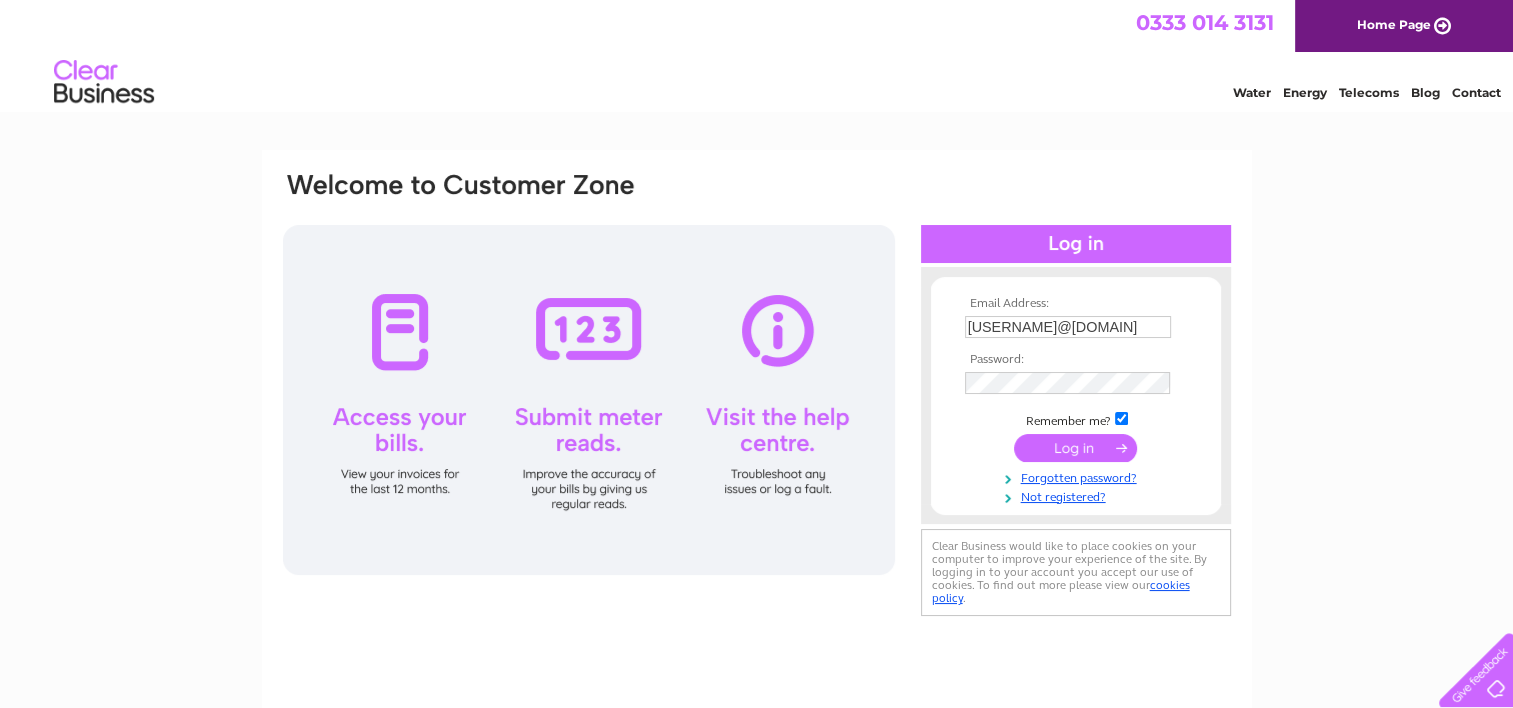 click at bounding box center (1075, 448) 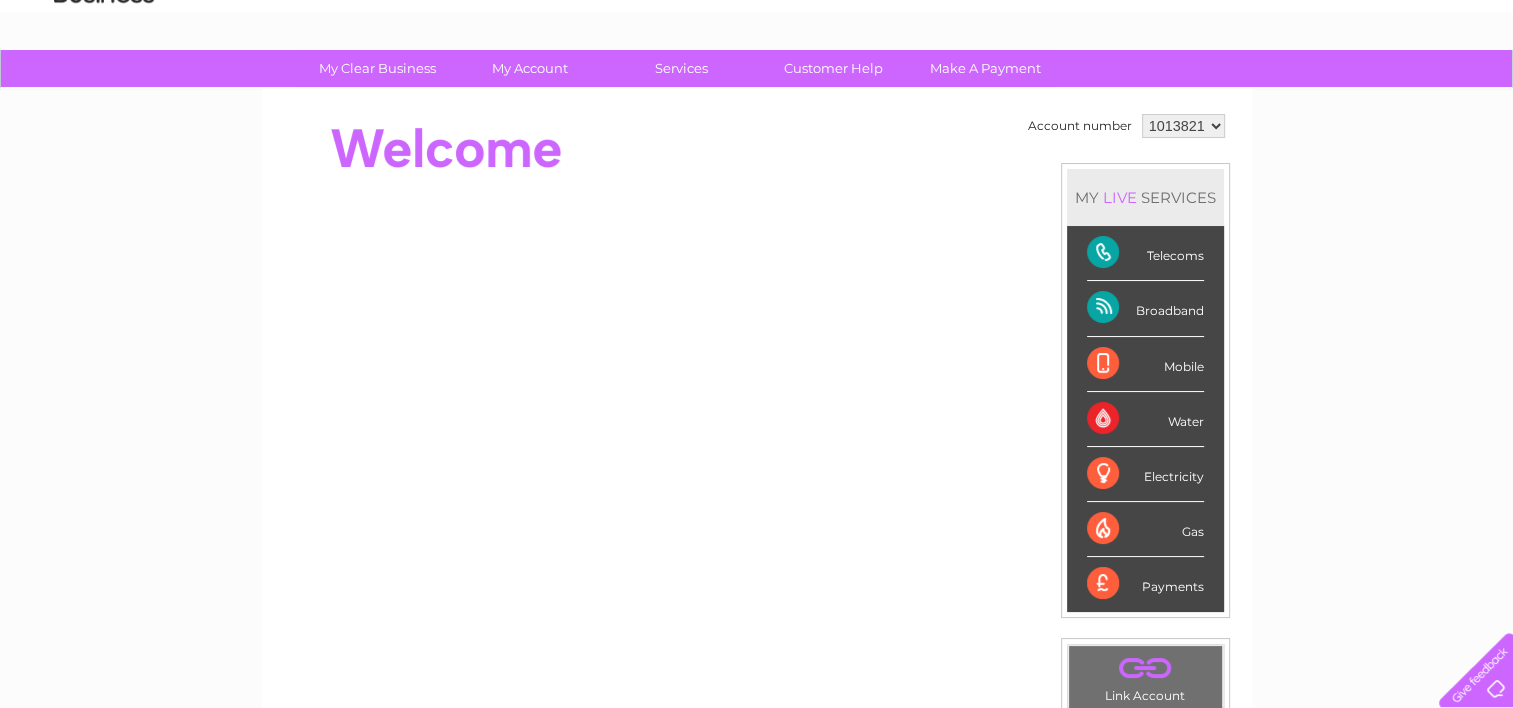 scroll, scrollTop: 76, scrollLeft: 0, axis: vertical 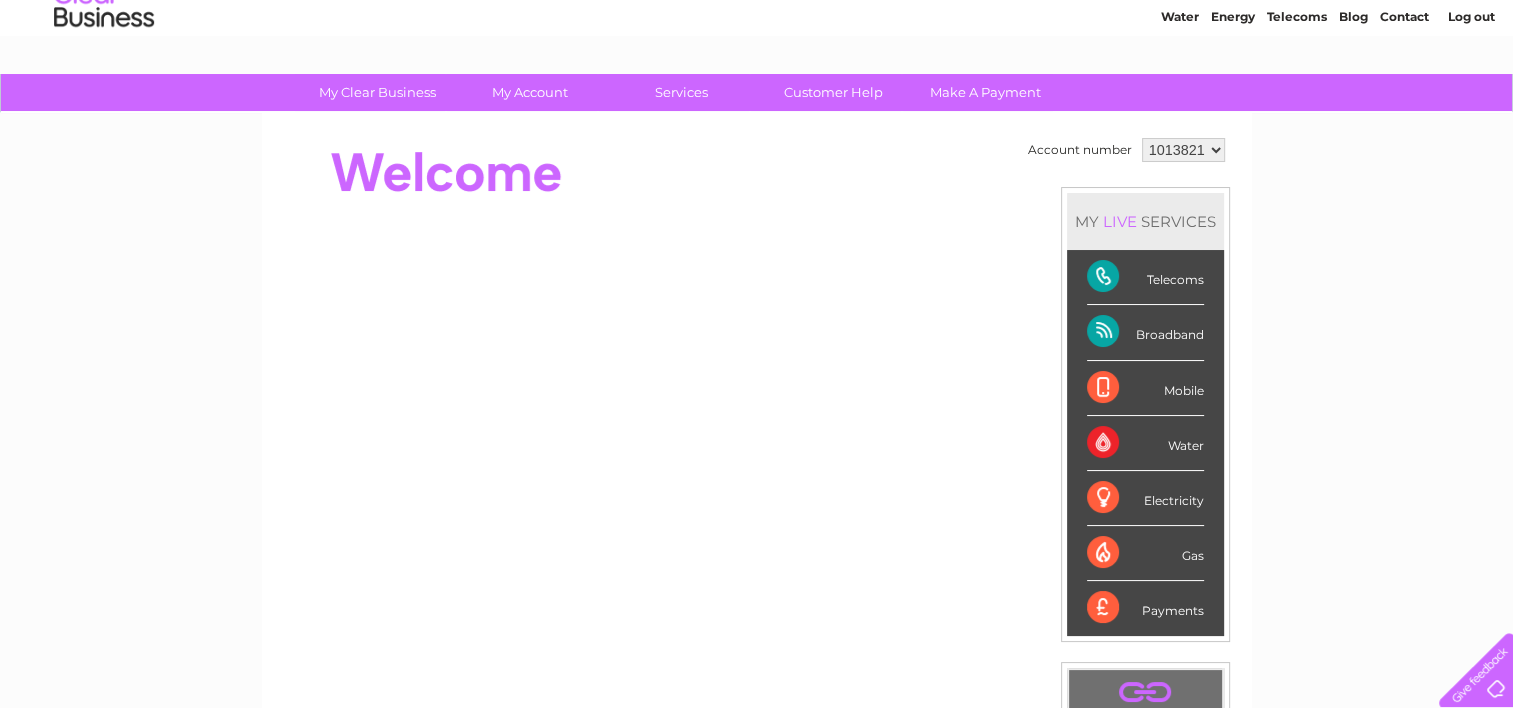 click on "1013821" at bounding box center [1183, 150] 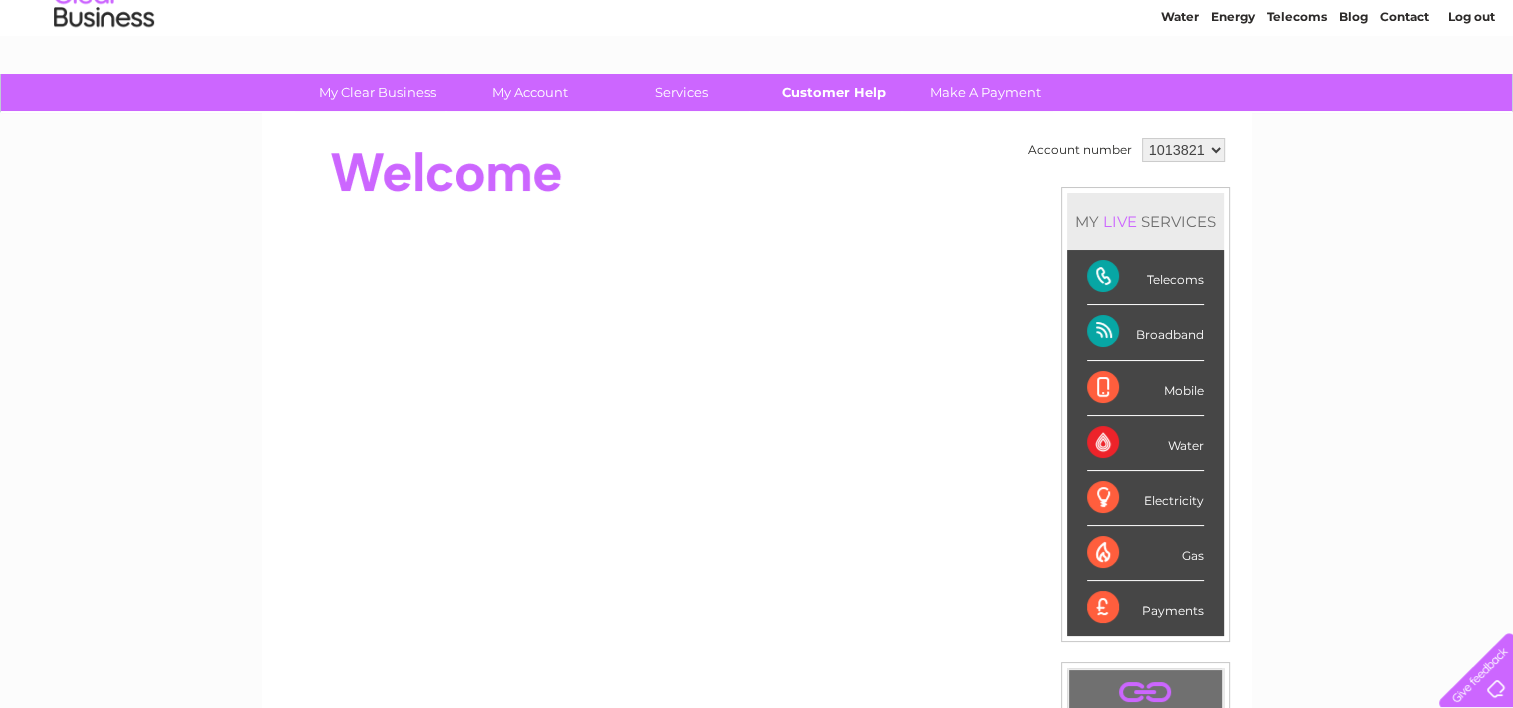 click on "Customer Help" at bounding box center [833, 92] 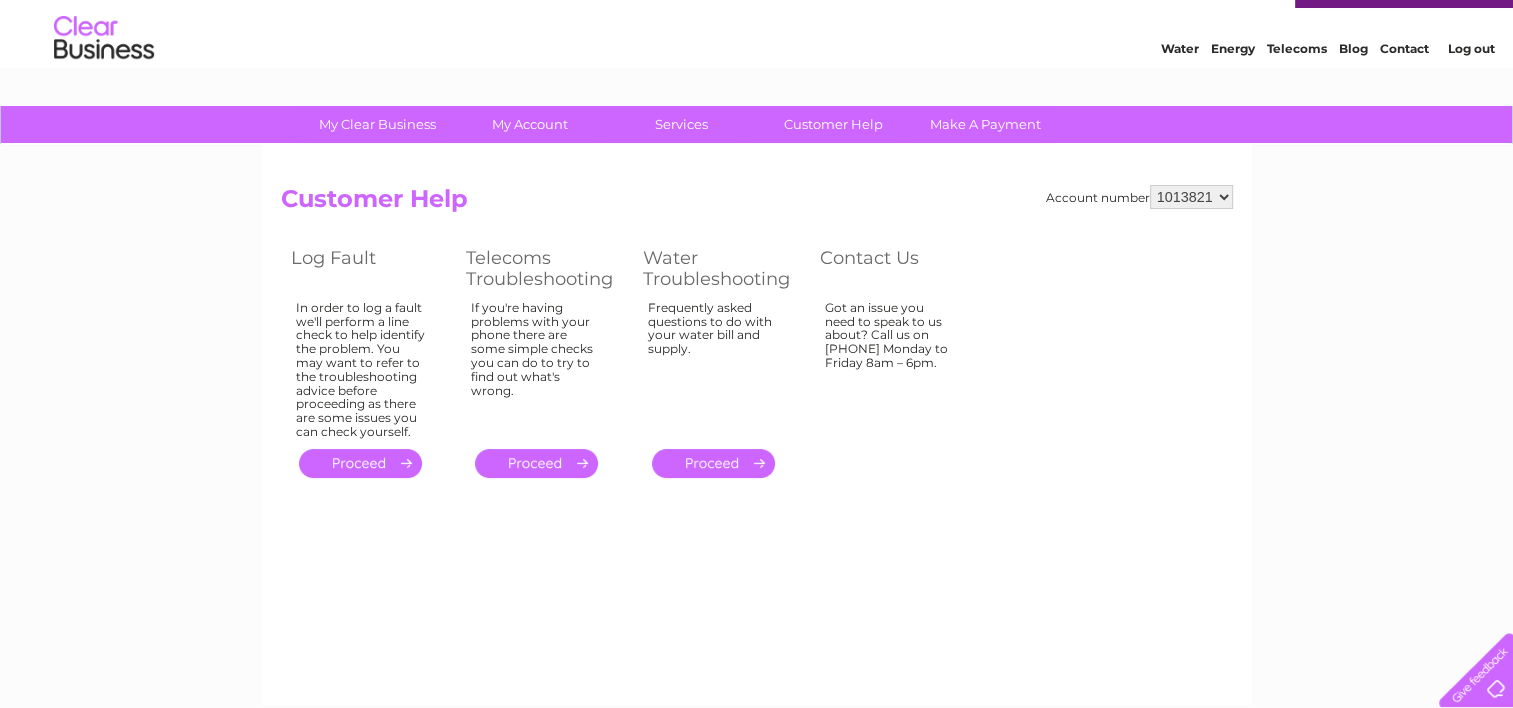 scroll, scrollTop: 0, scrollLeft: 0, axis: both 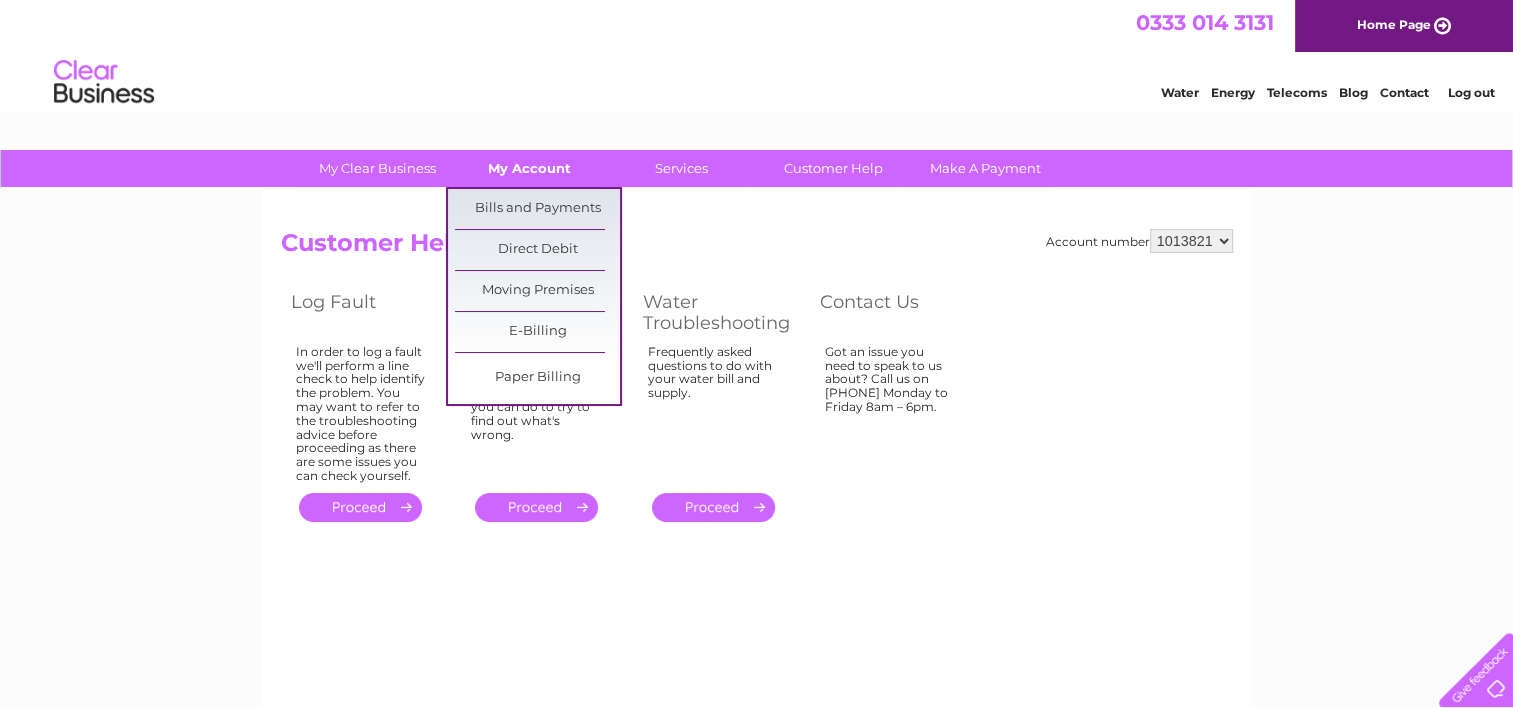 click on "My Account" at bounding box center [529, 168] 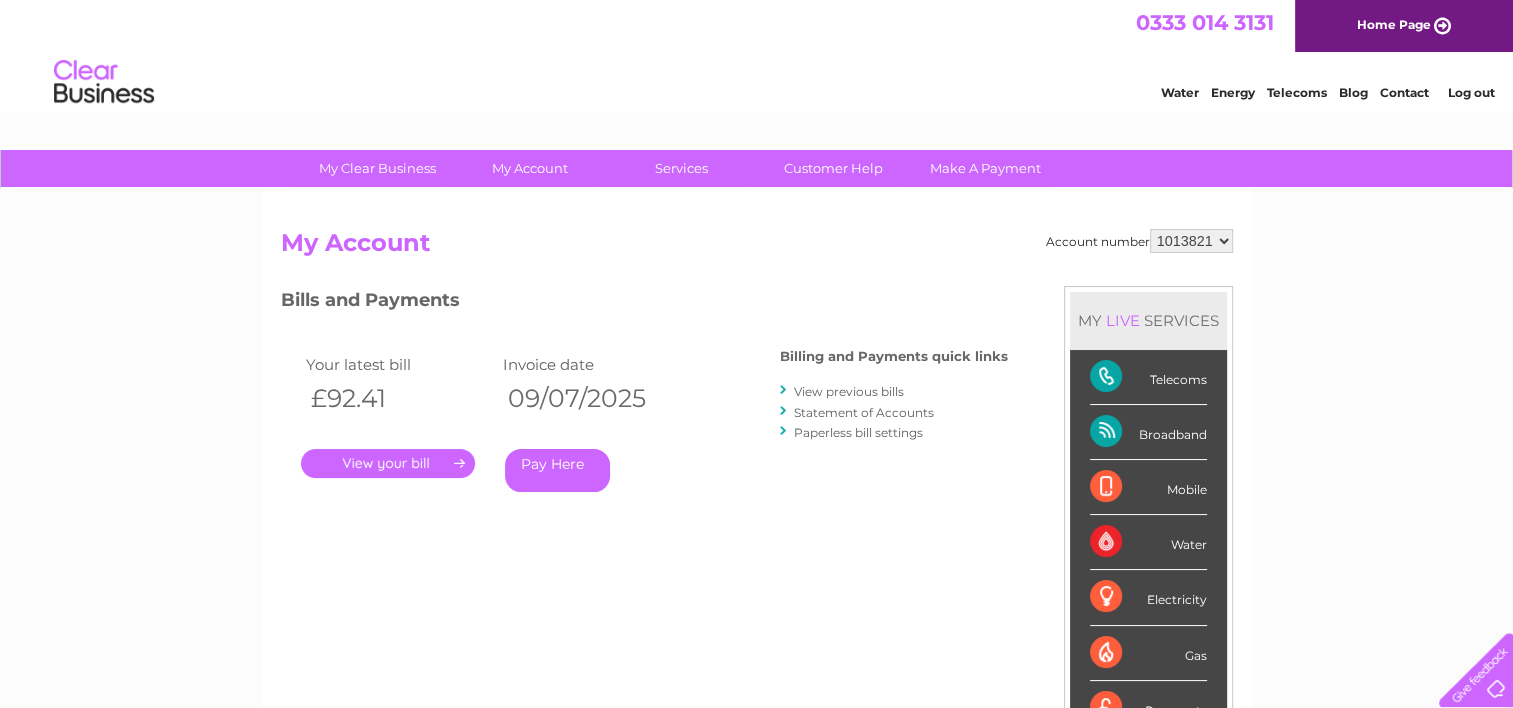 scroll, scrollTop: 0, scrollLeft: 0, axis: both 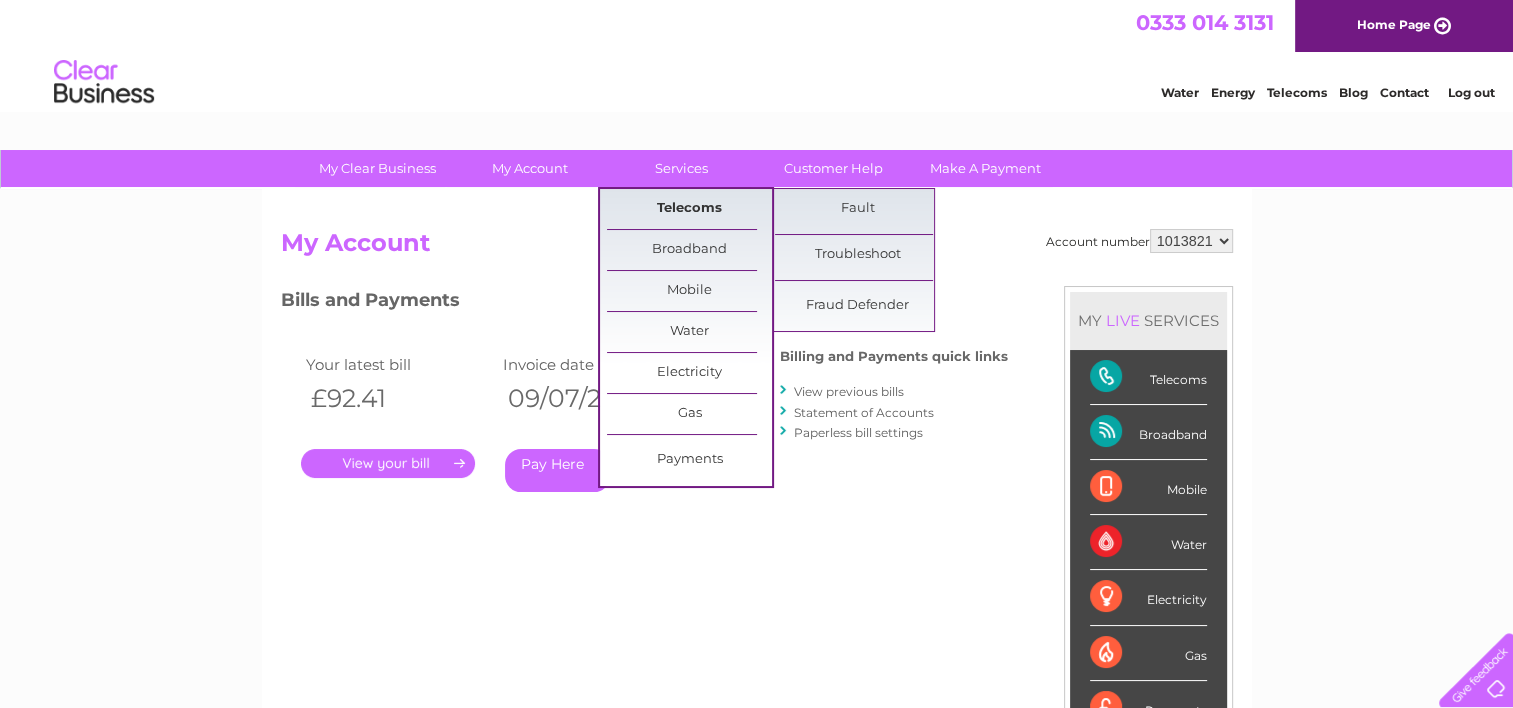 click on "Telecoms" at bounding box center (689, 209) 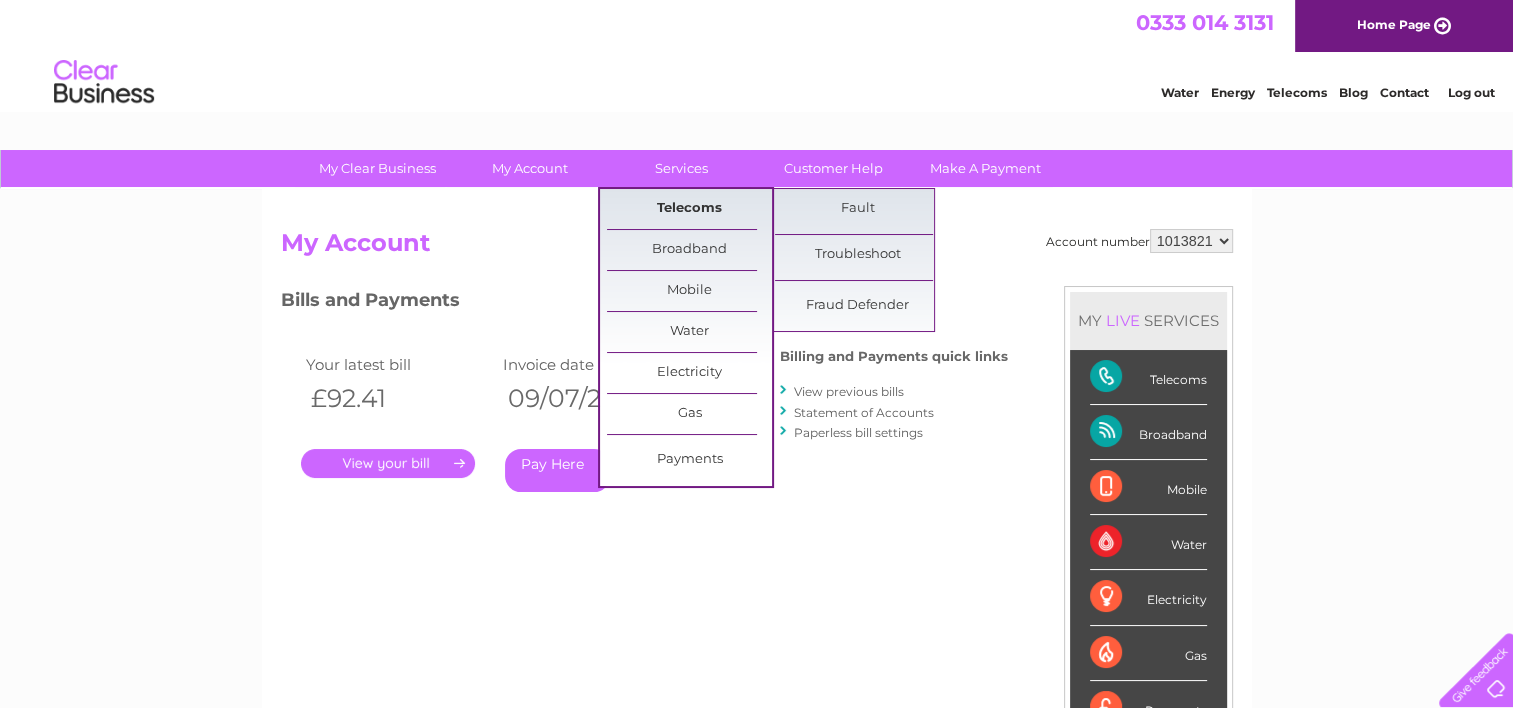 click on "Telecoms" at bounding box center [689, 209] 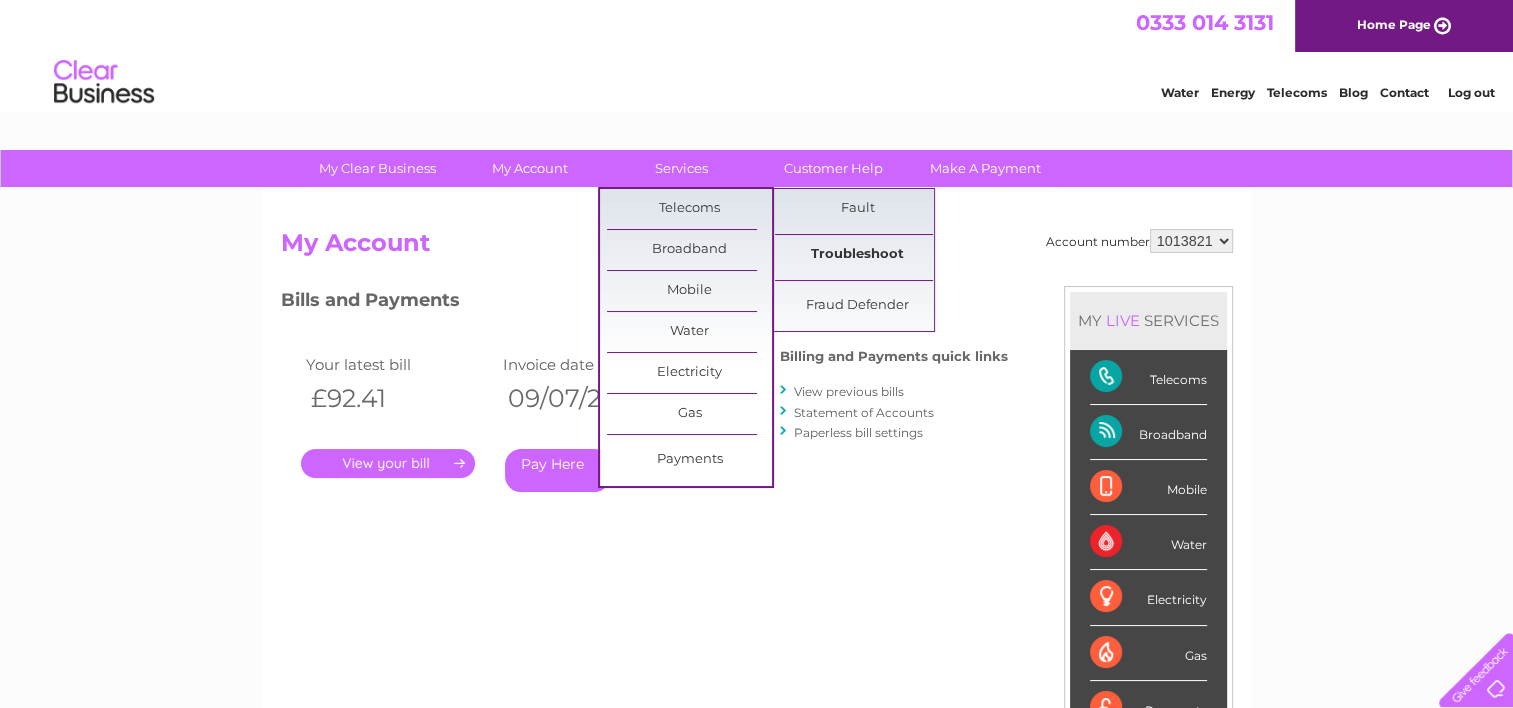 click on "Troubleshoot" at bounding box center (857, 255) 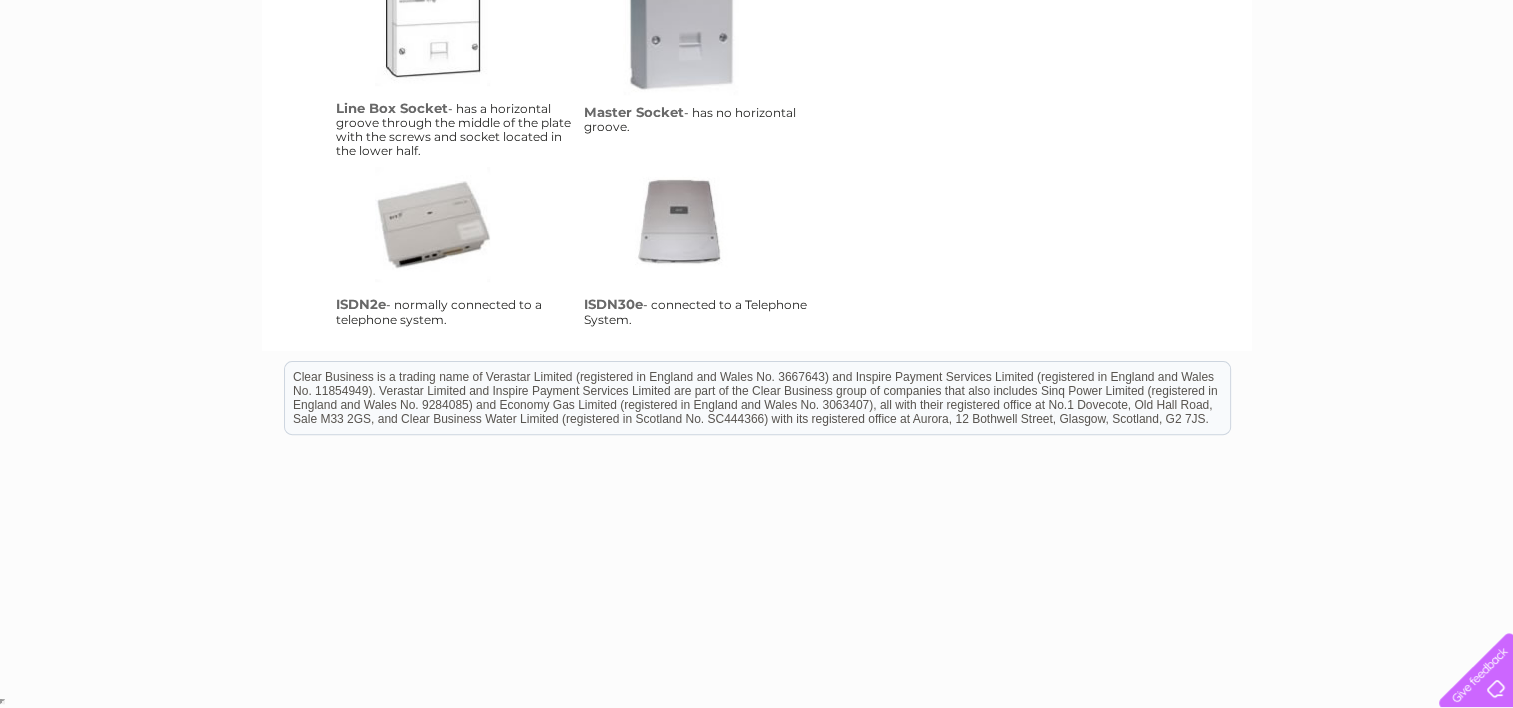 scroll, scrollTop: 0, scrollLeft: 0, axis: both 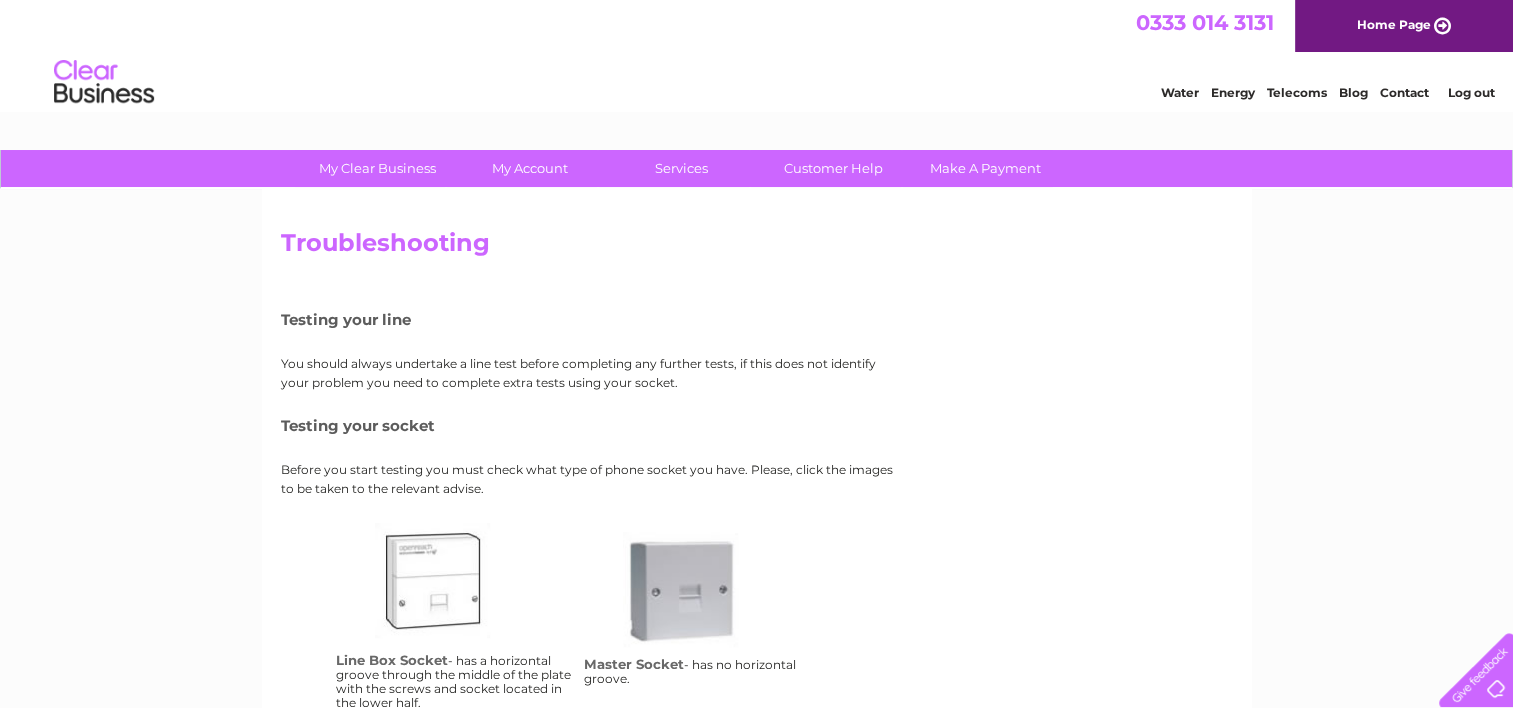 click on "Telecoms" at bounding box center [1297, 92] 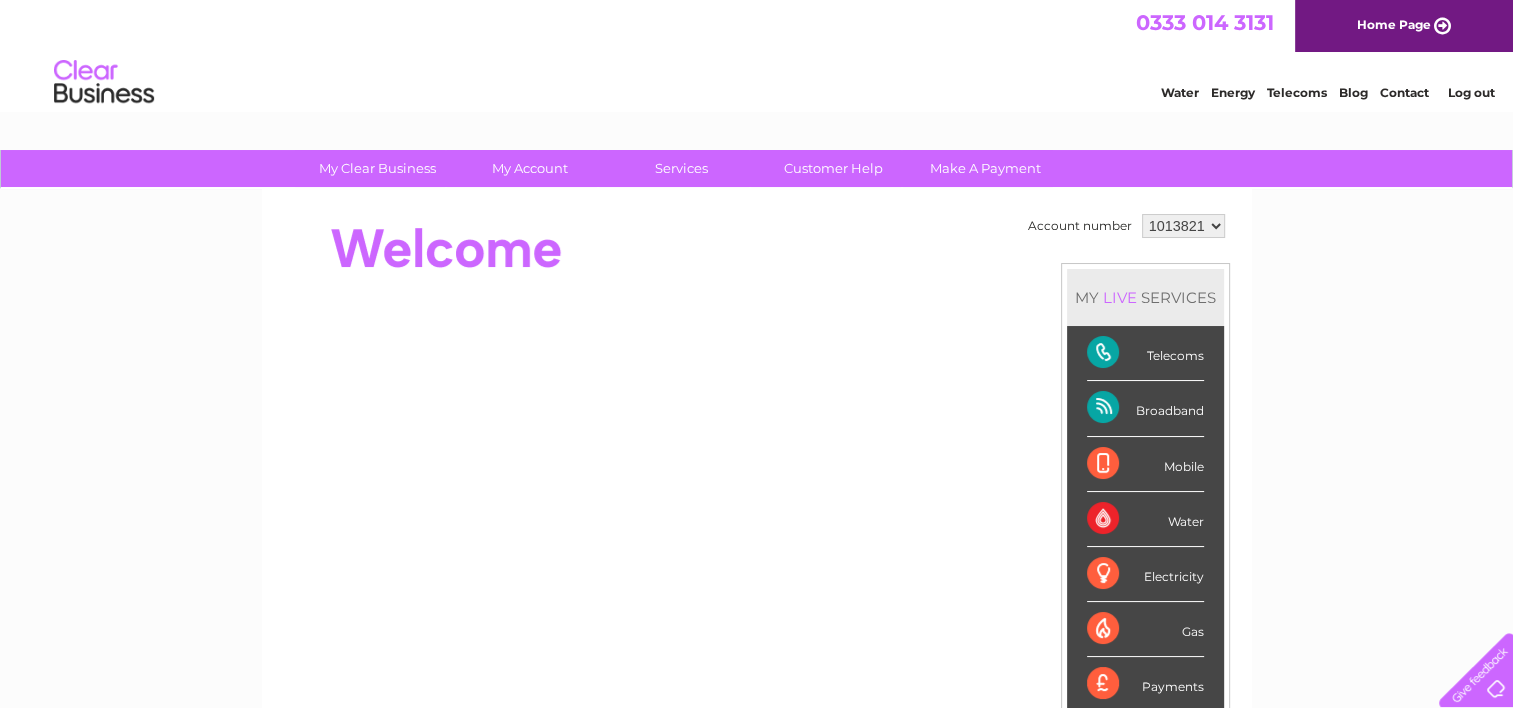 scroll, scrollTop: 0, scrollLeft: 0, axis: both 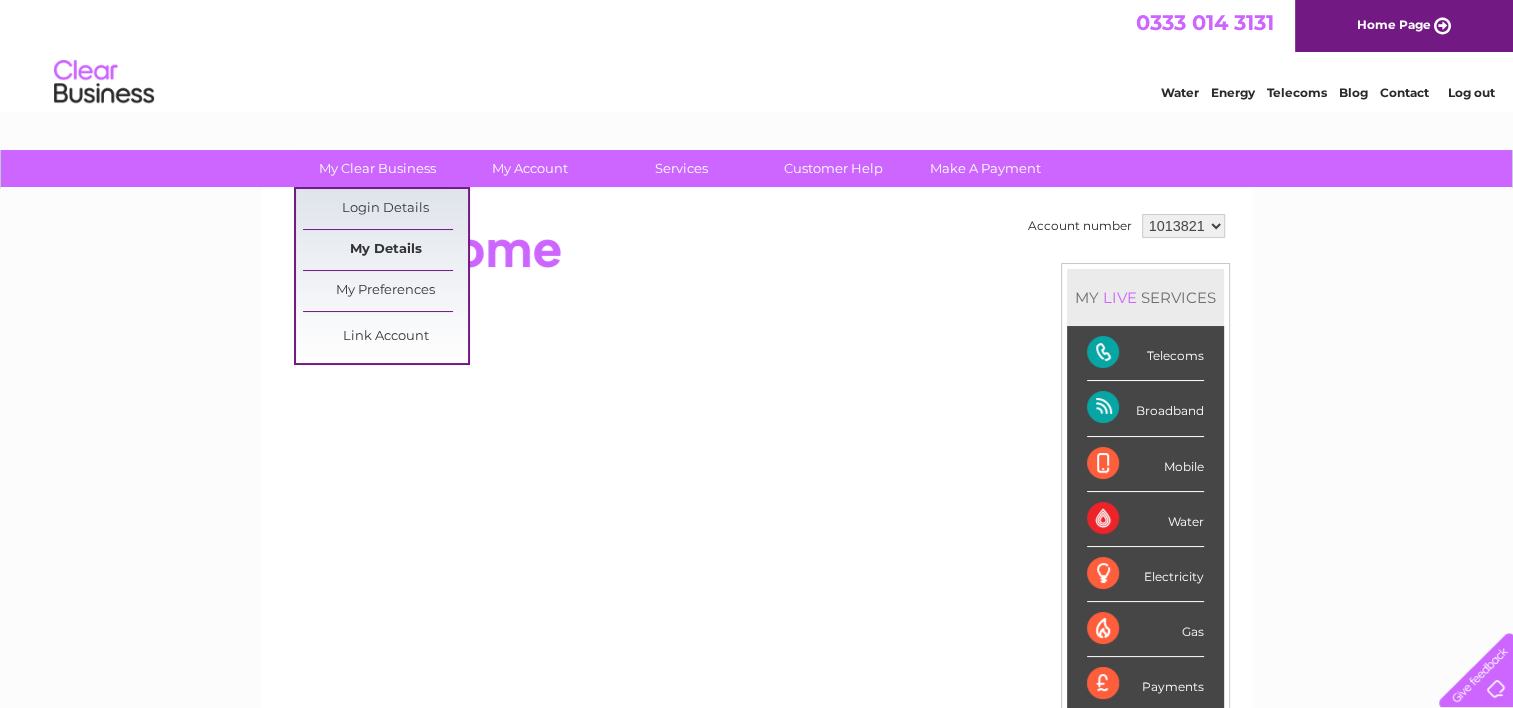 click on "My Details" at bounding box center (385, 250) 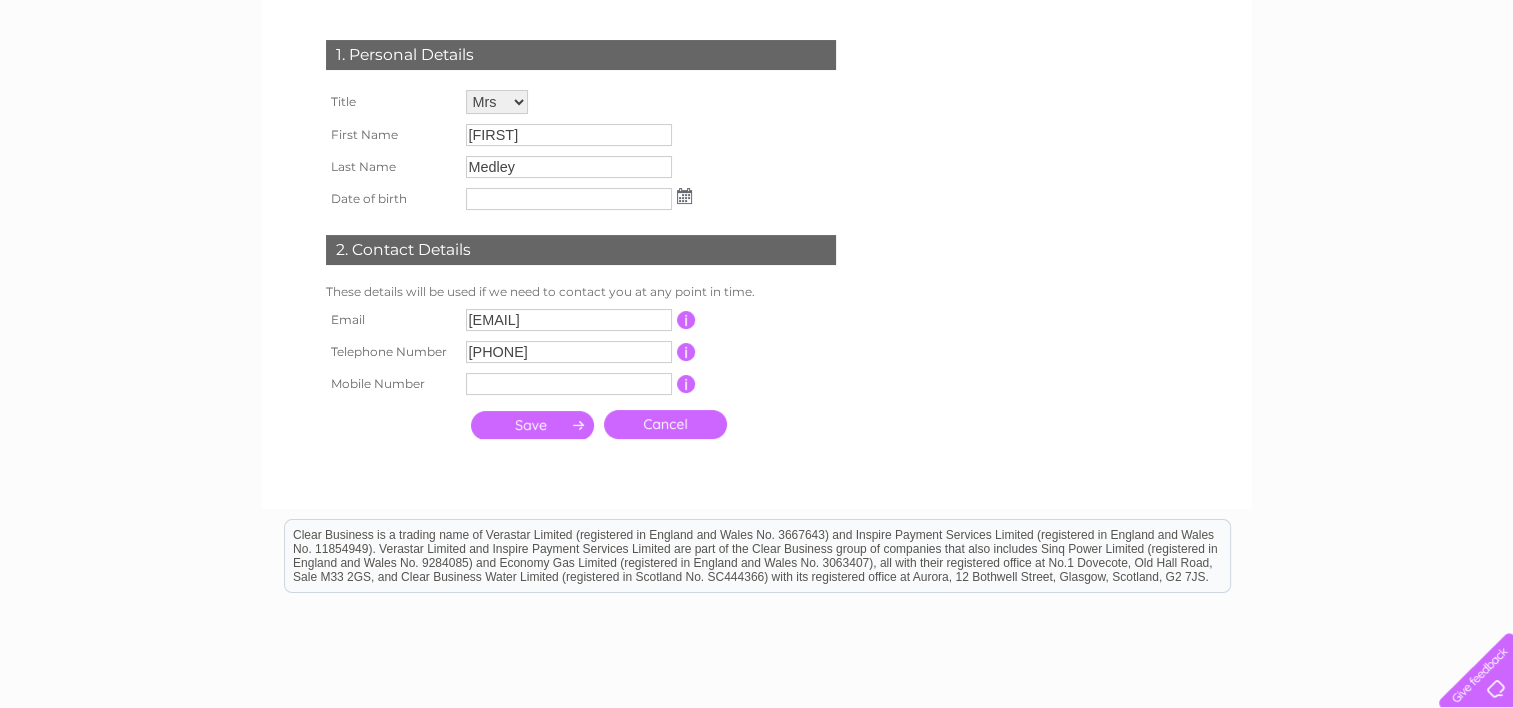 scroll, scrollTop: 300, scrollLeft: 0, axis: vertical 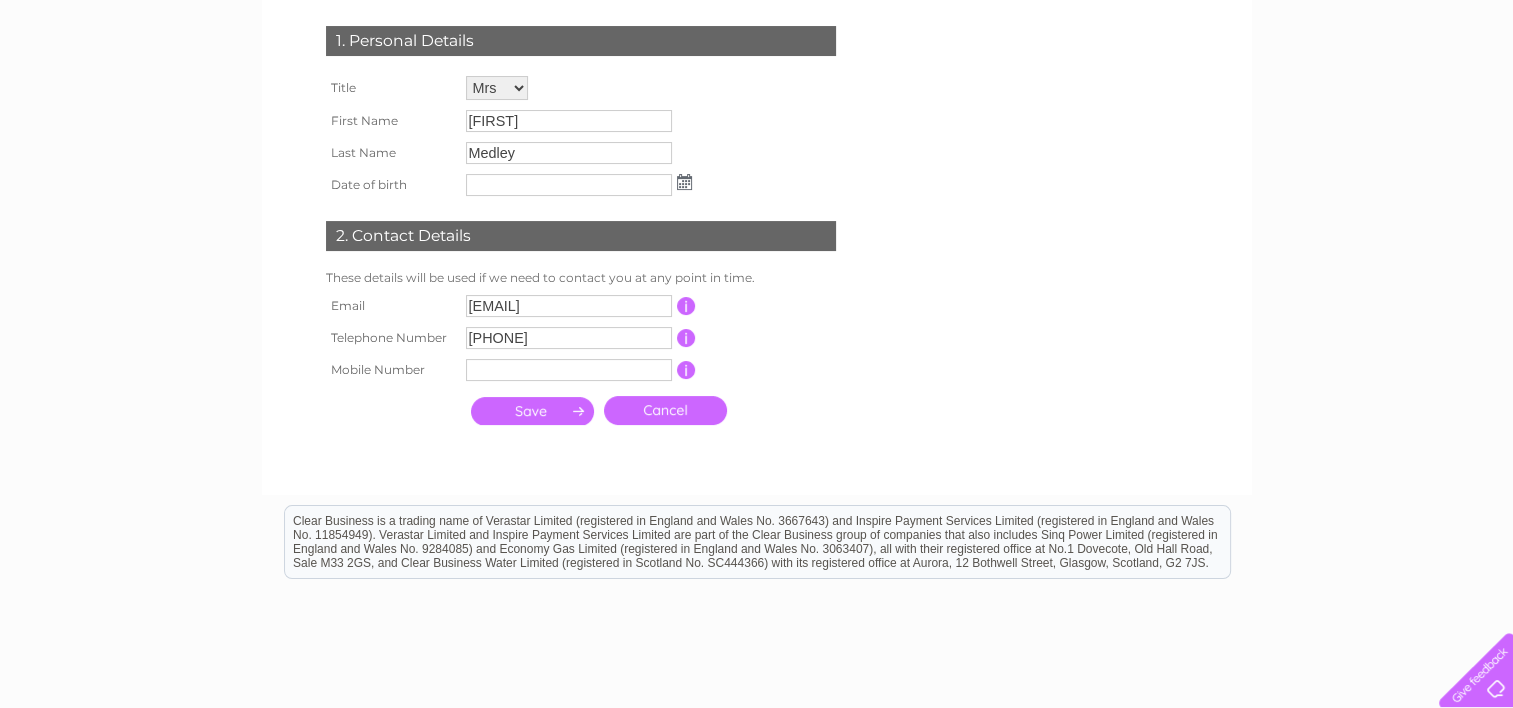 click on "[PHONE]" at bounding box center [569, 338] 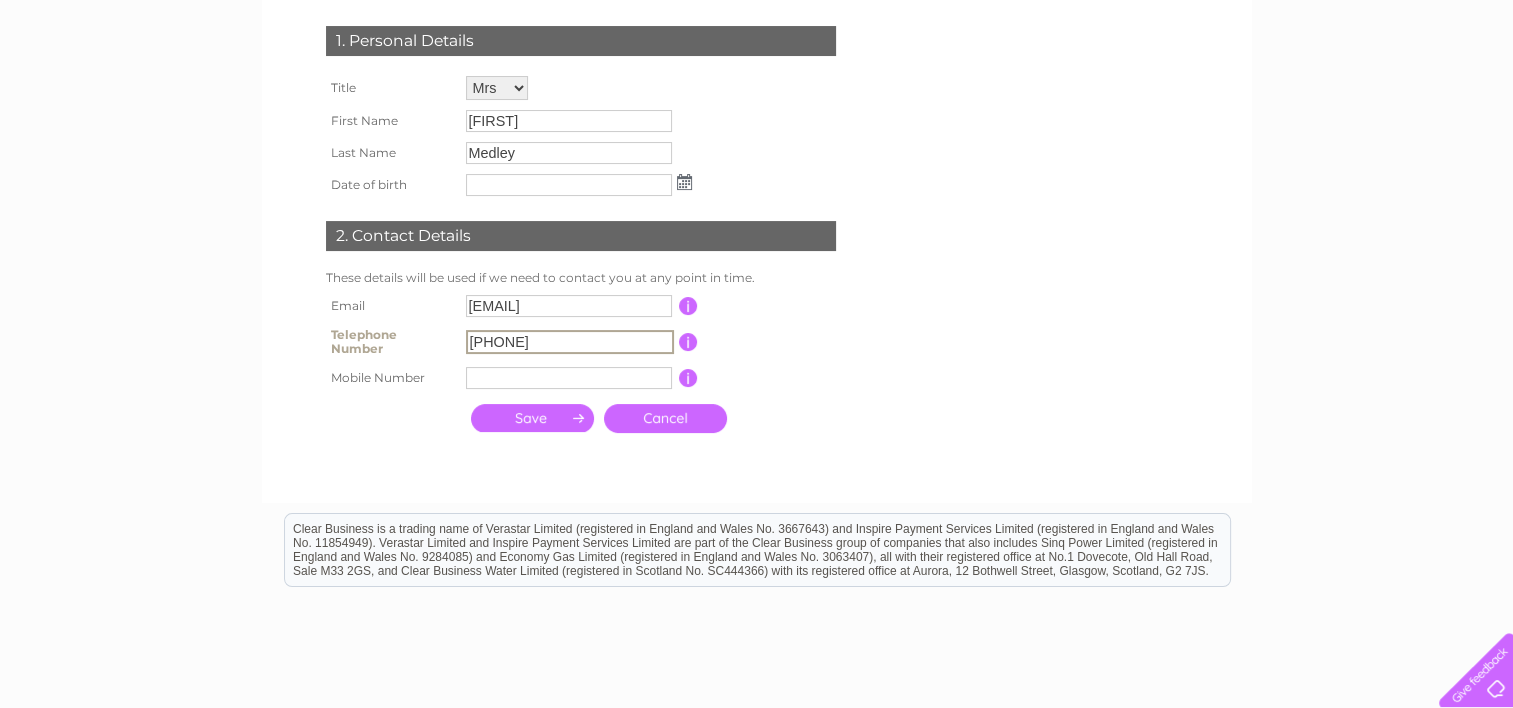 type on "[PHONE]" 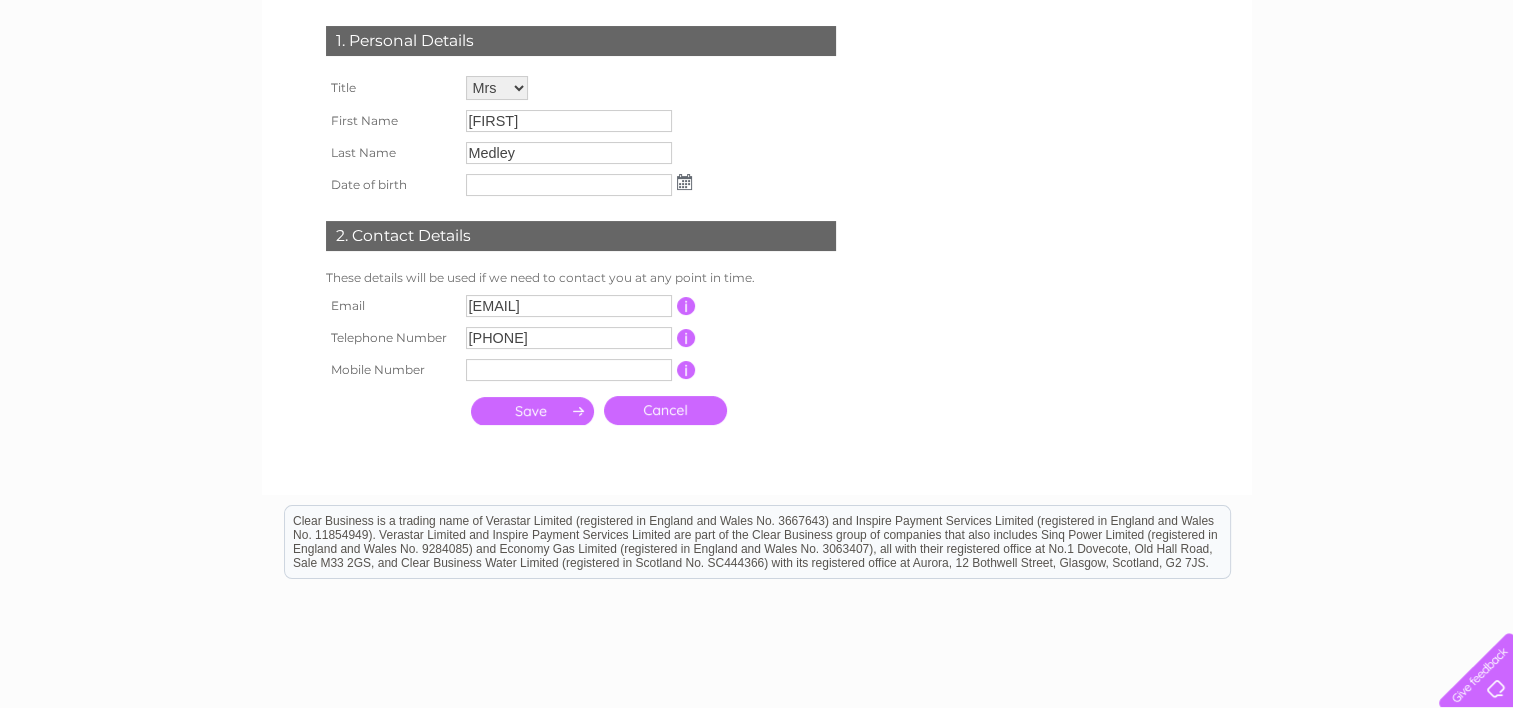 click at bounding box center [532, 411] 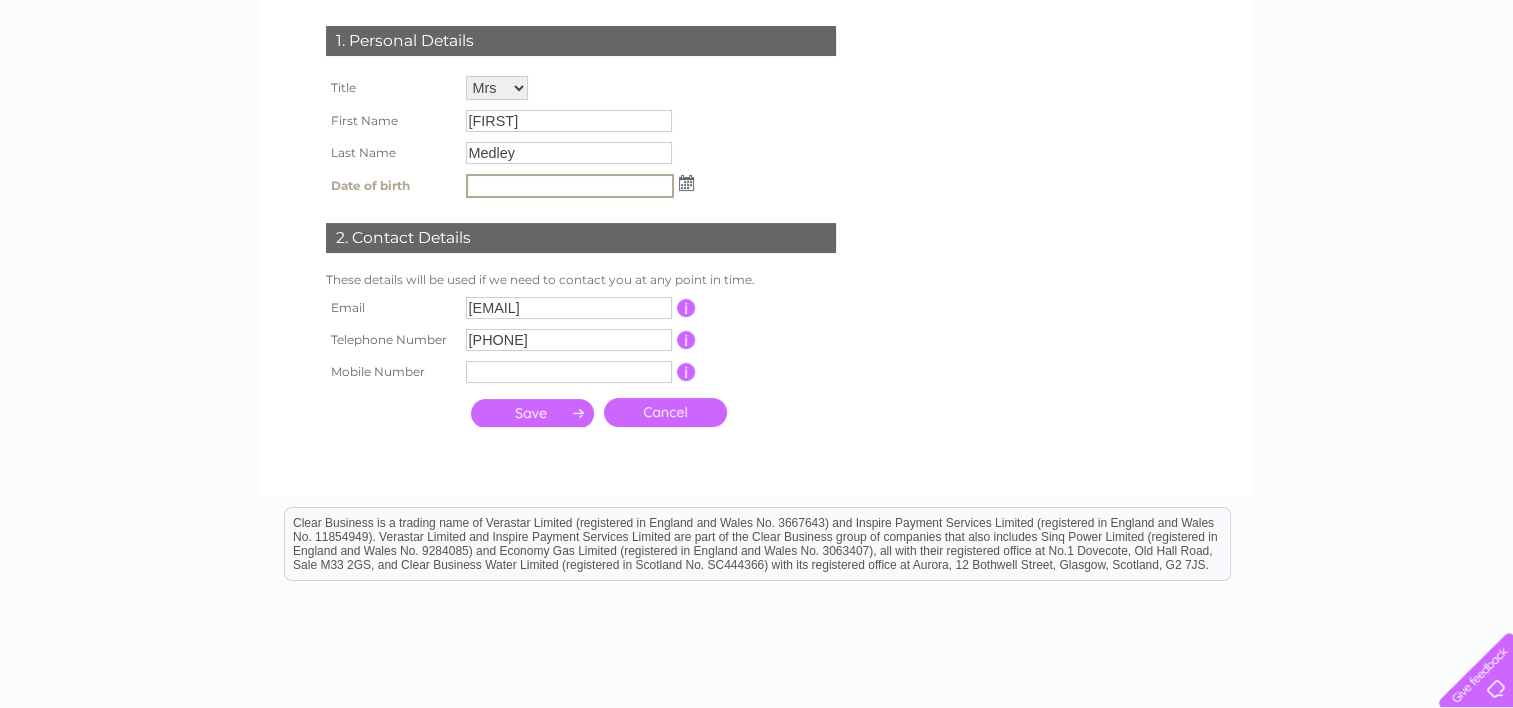 click at bounding box center (532, 413) 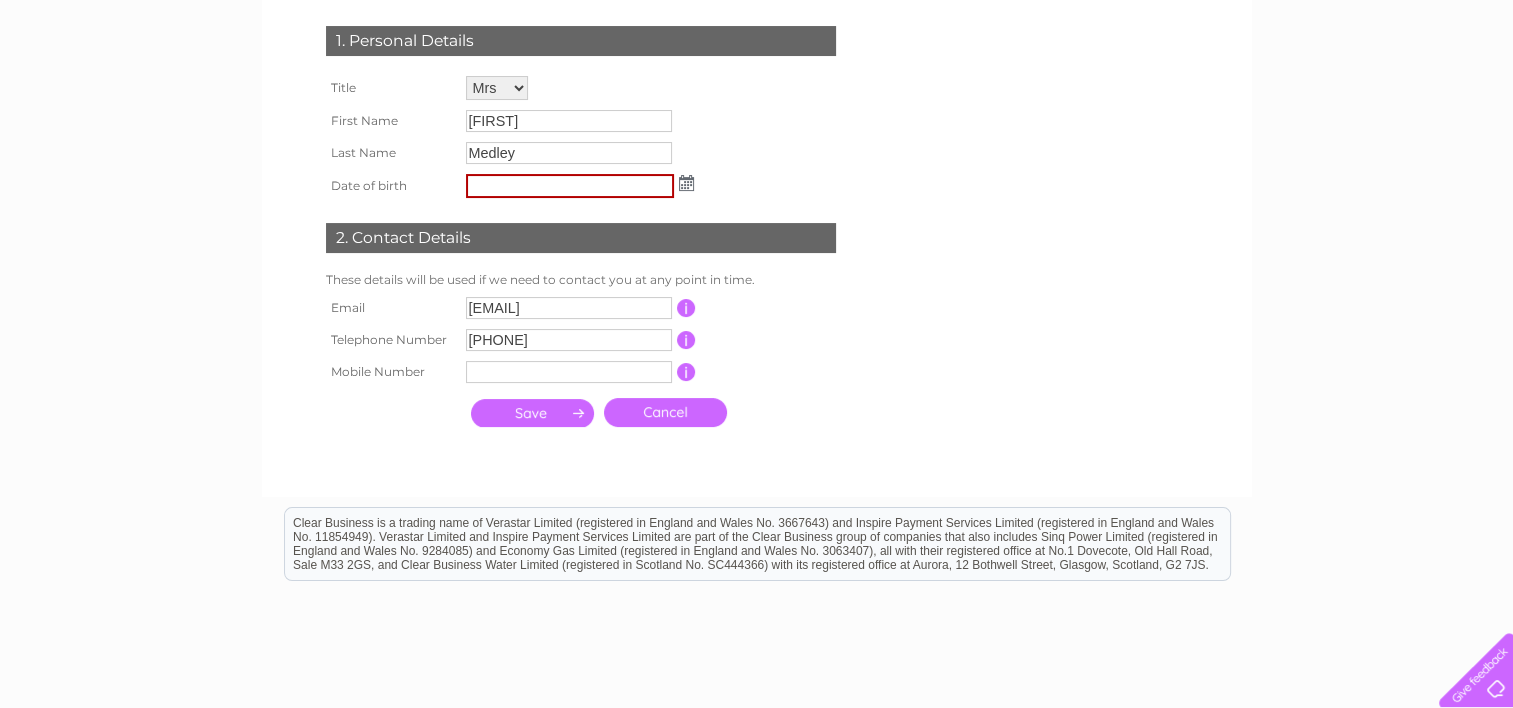 click on "Cancel" at bounding box center [665, 412] 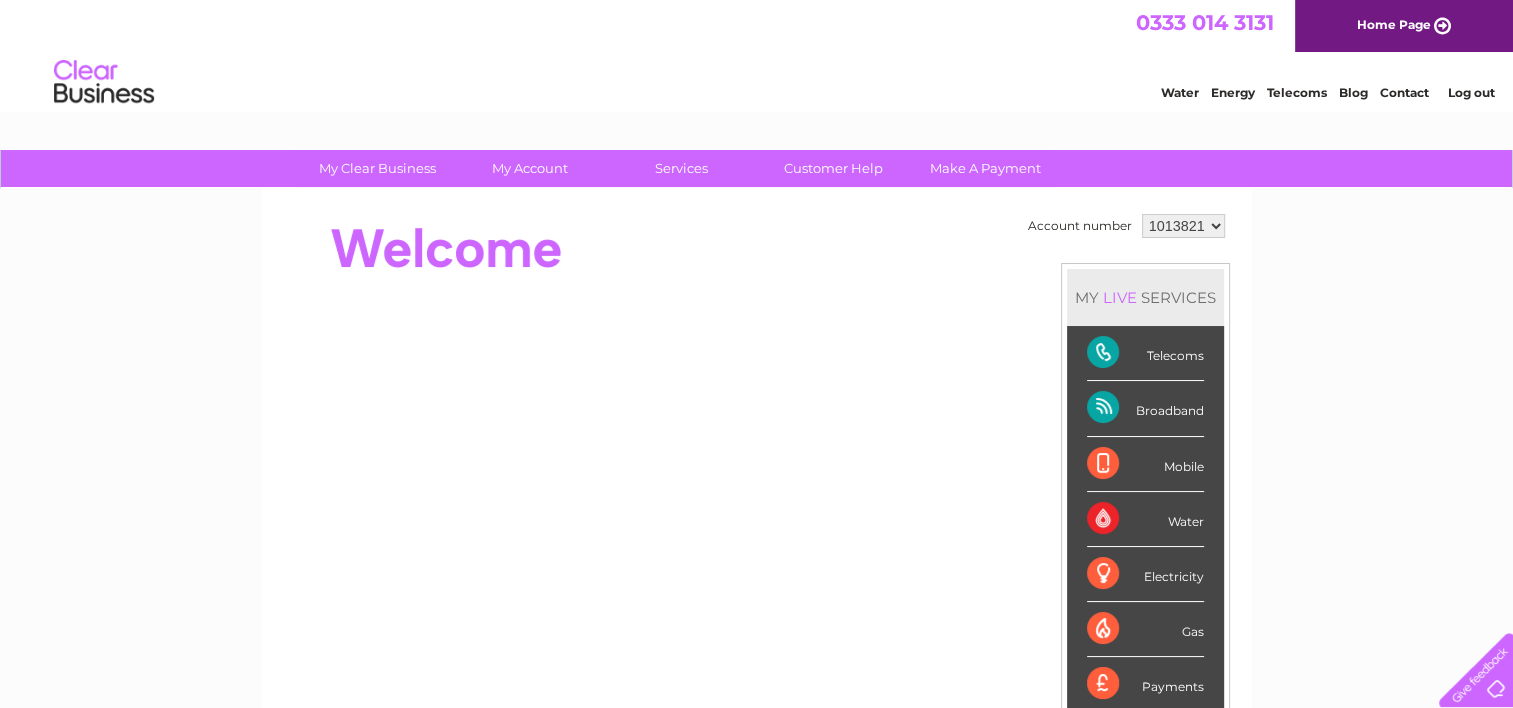 scroll, scrollTop: 0, scrollLeft: 0, axis: both 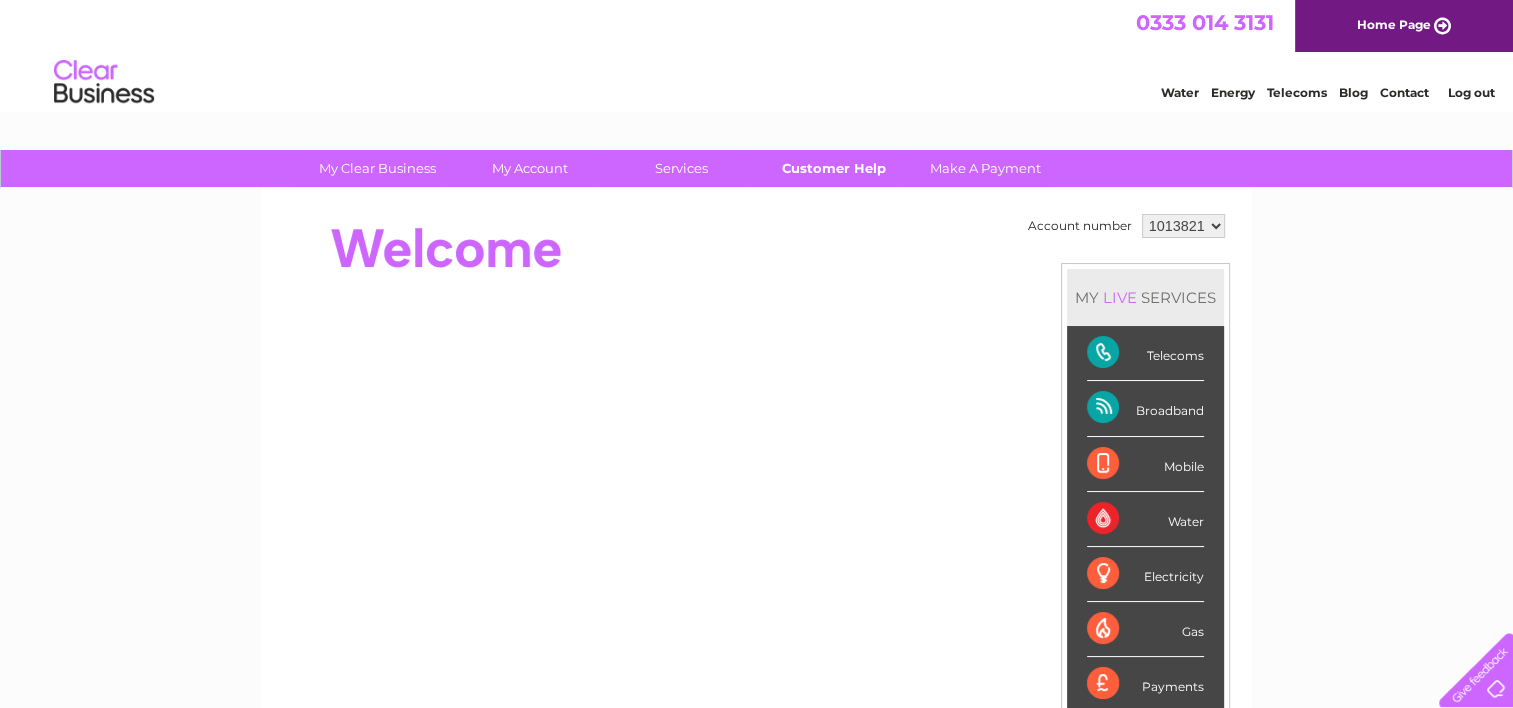 click on "Customer Help" at bounding box center [833, 168] 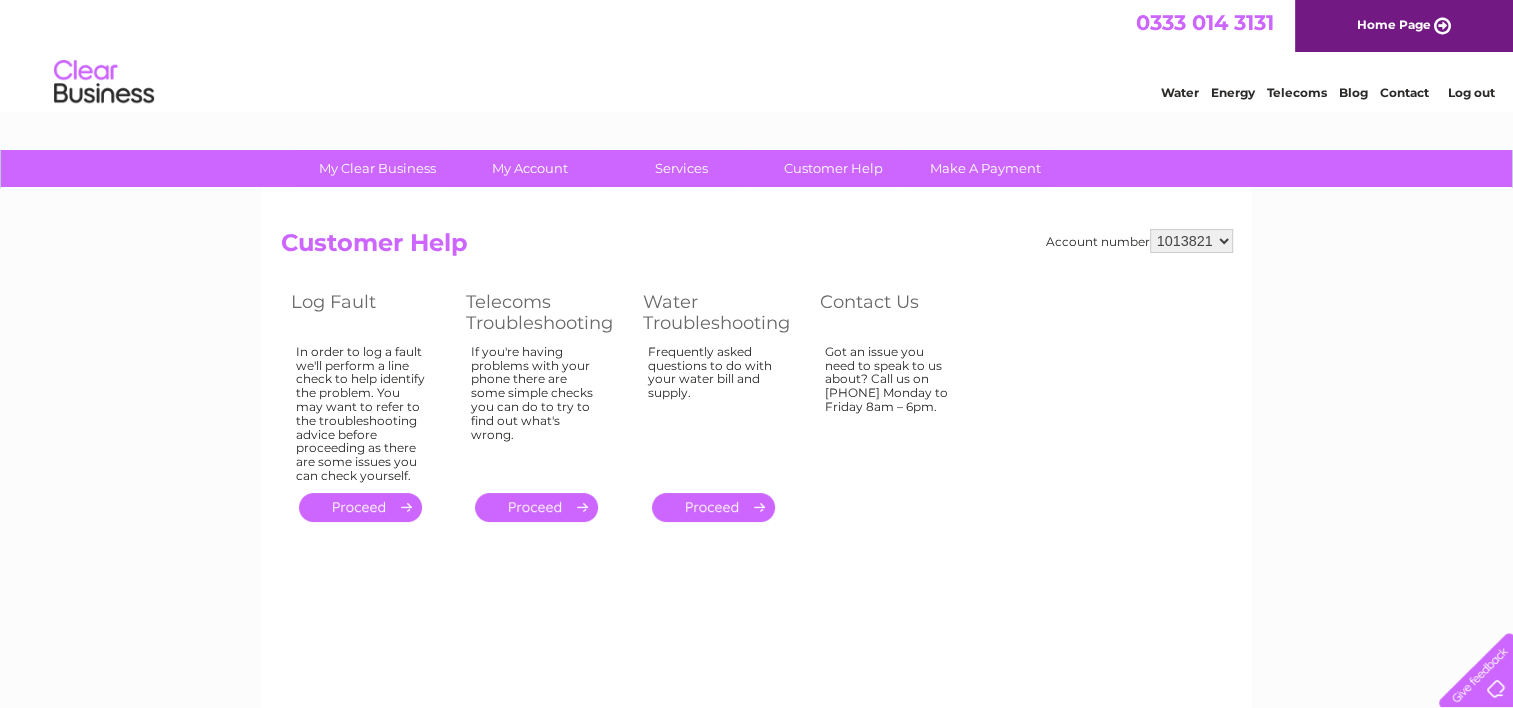 scroll, scrollTop: 0, scrollLeft: 0, axis: both 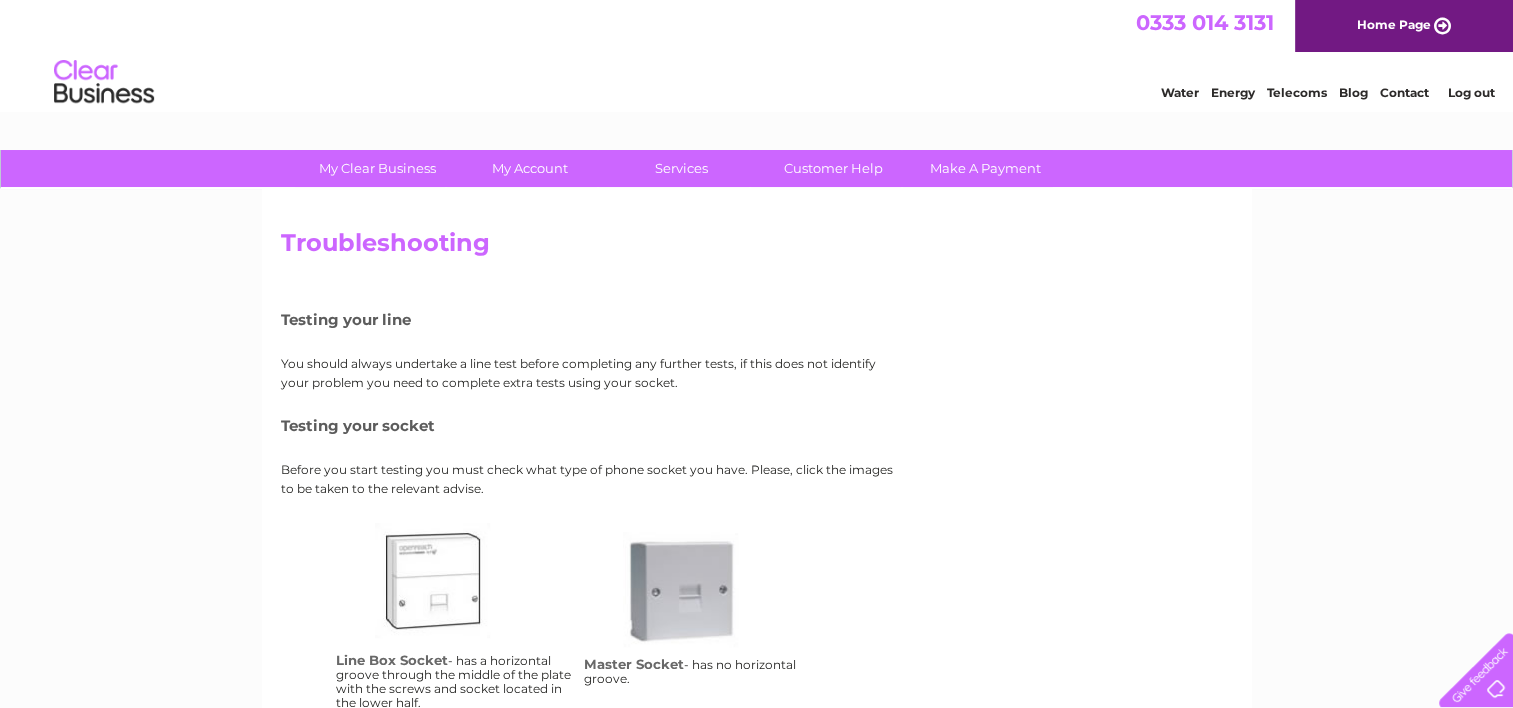 click on "Log out" at bounding box center (1470, 92) 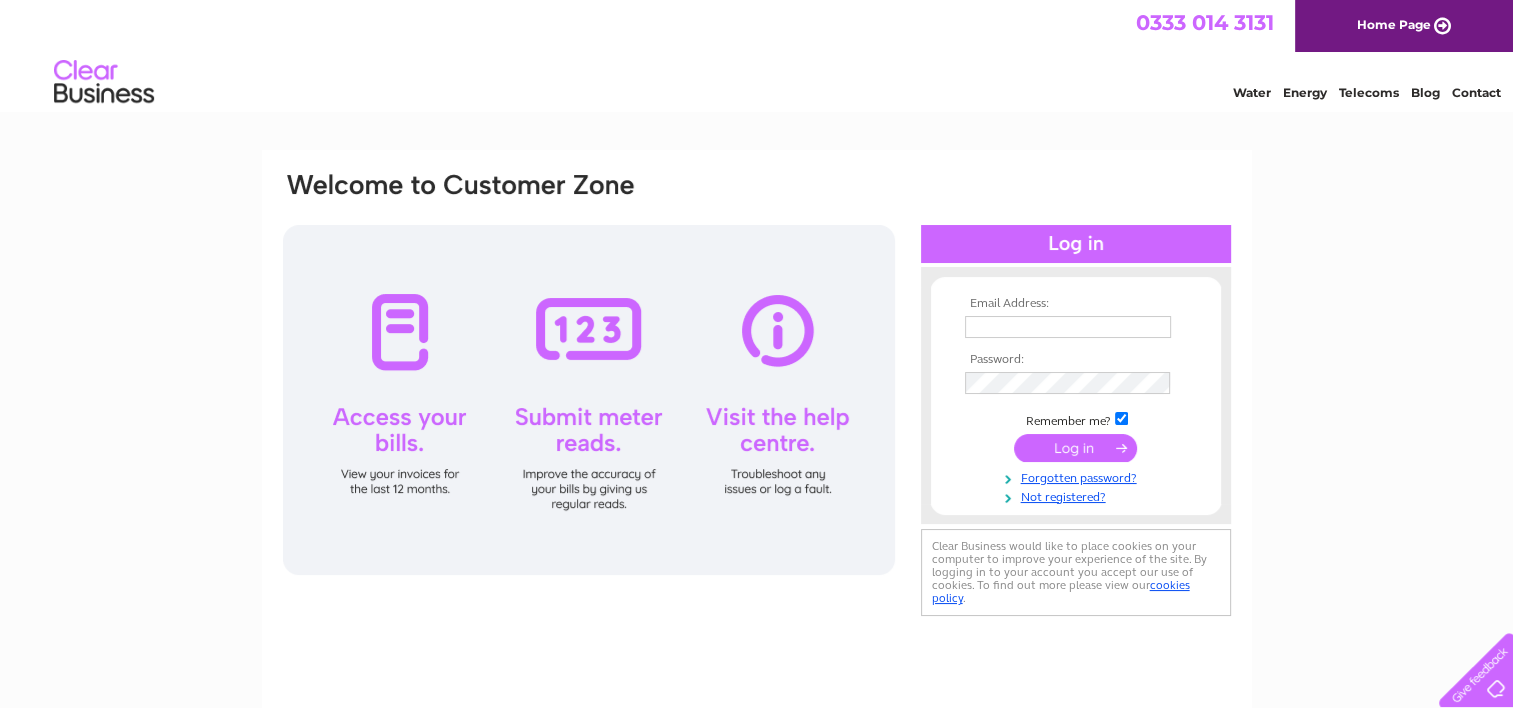 scroll, scrollTop: 0, scrollLeft: 0, axis: both 